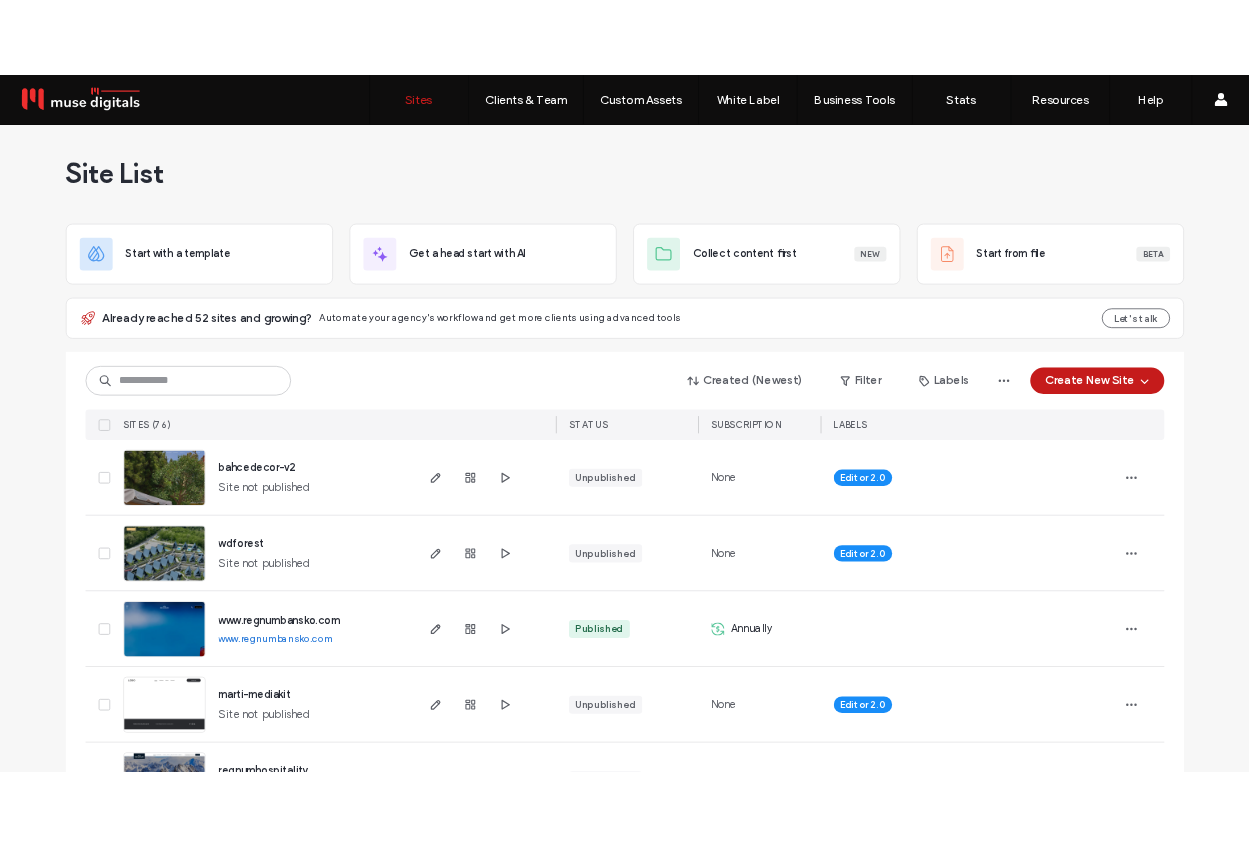 scroll, scrollTop: 0, scrollLeft: 0, axis: both 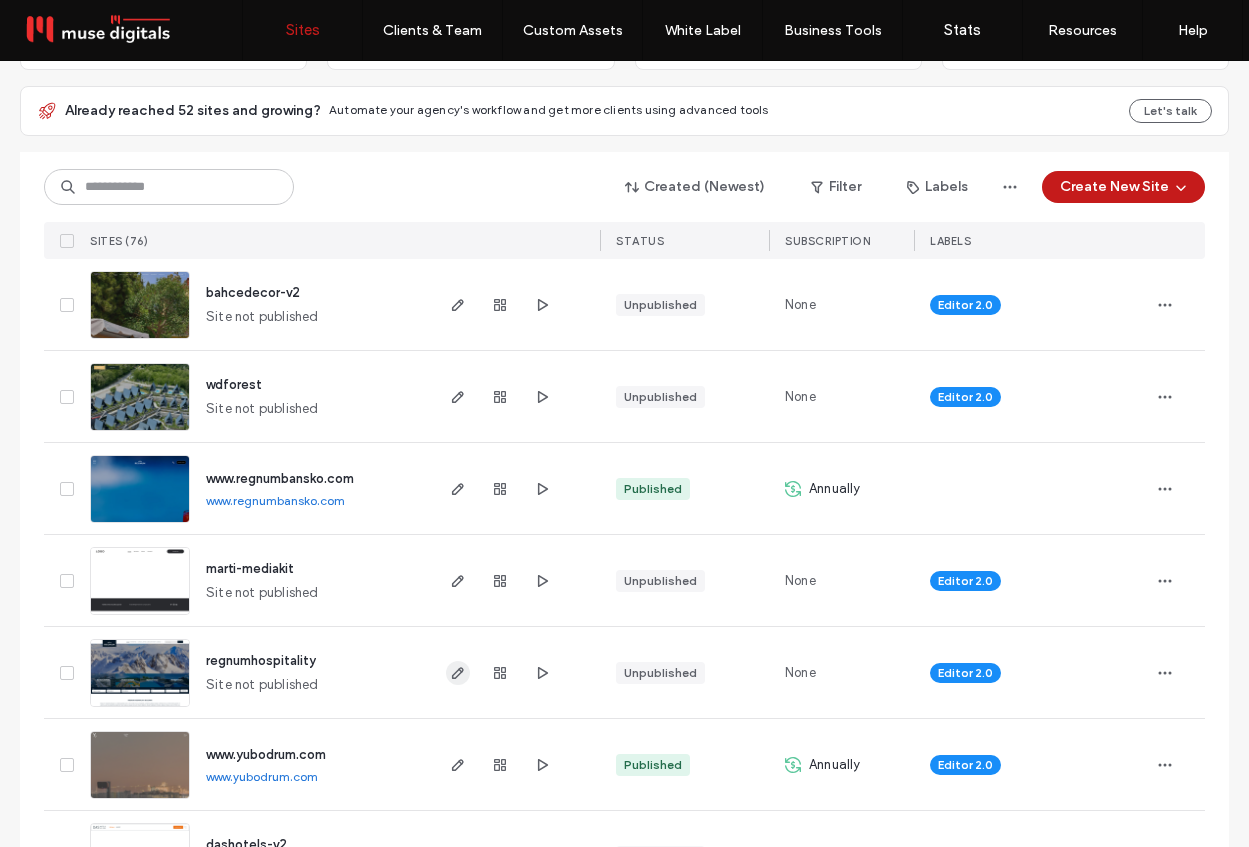 click at bounding box center [458, 673] 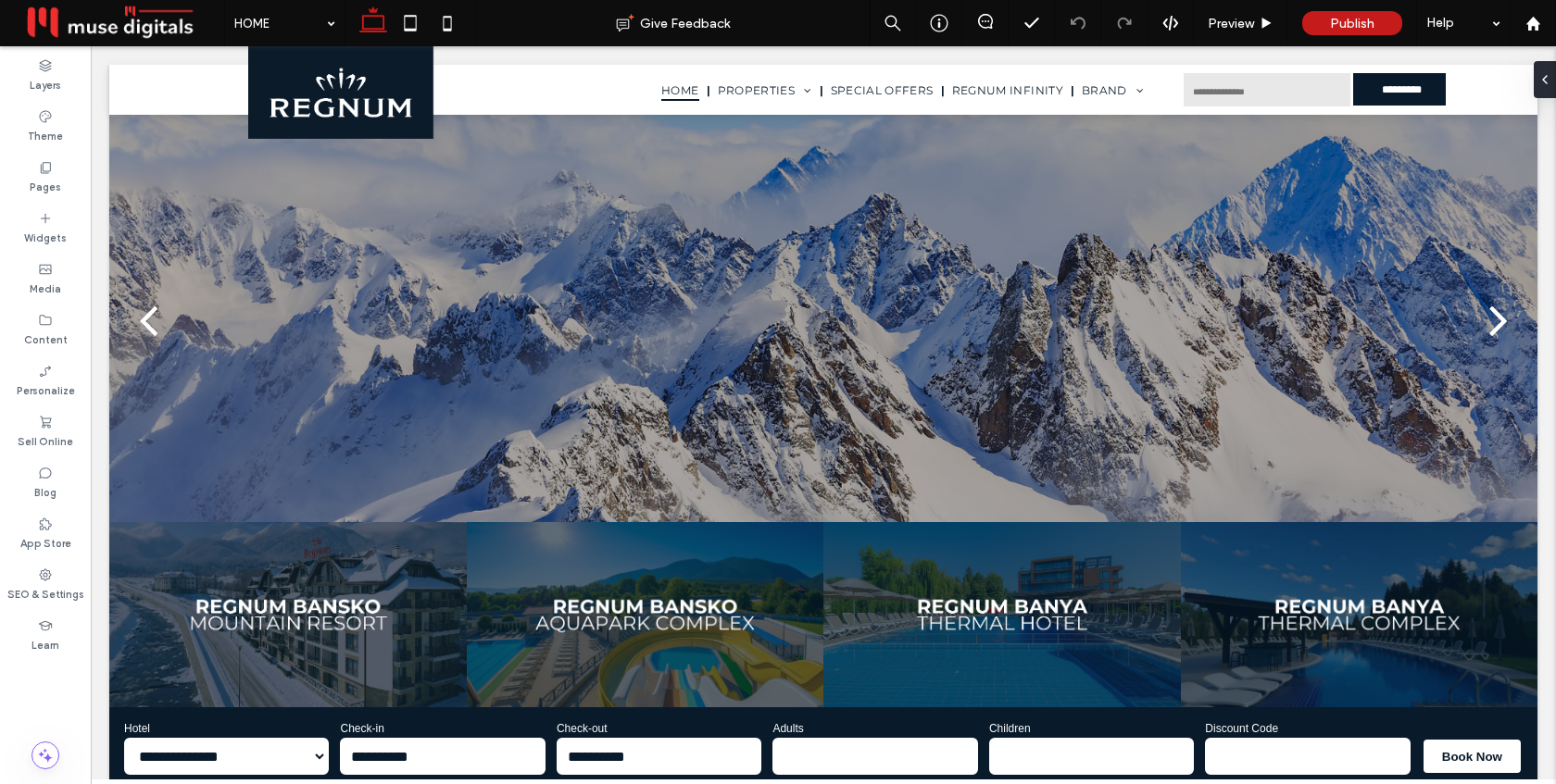 scroll, scrollTop: 0, scrollLeft: 0, axis: both 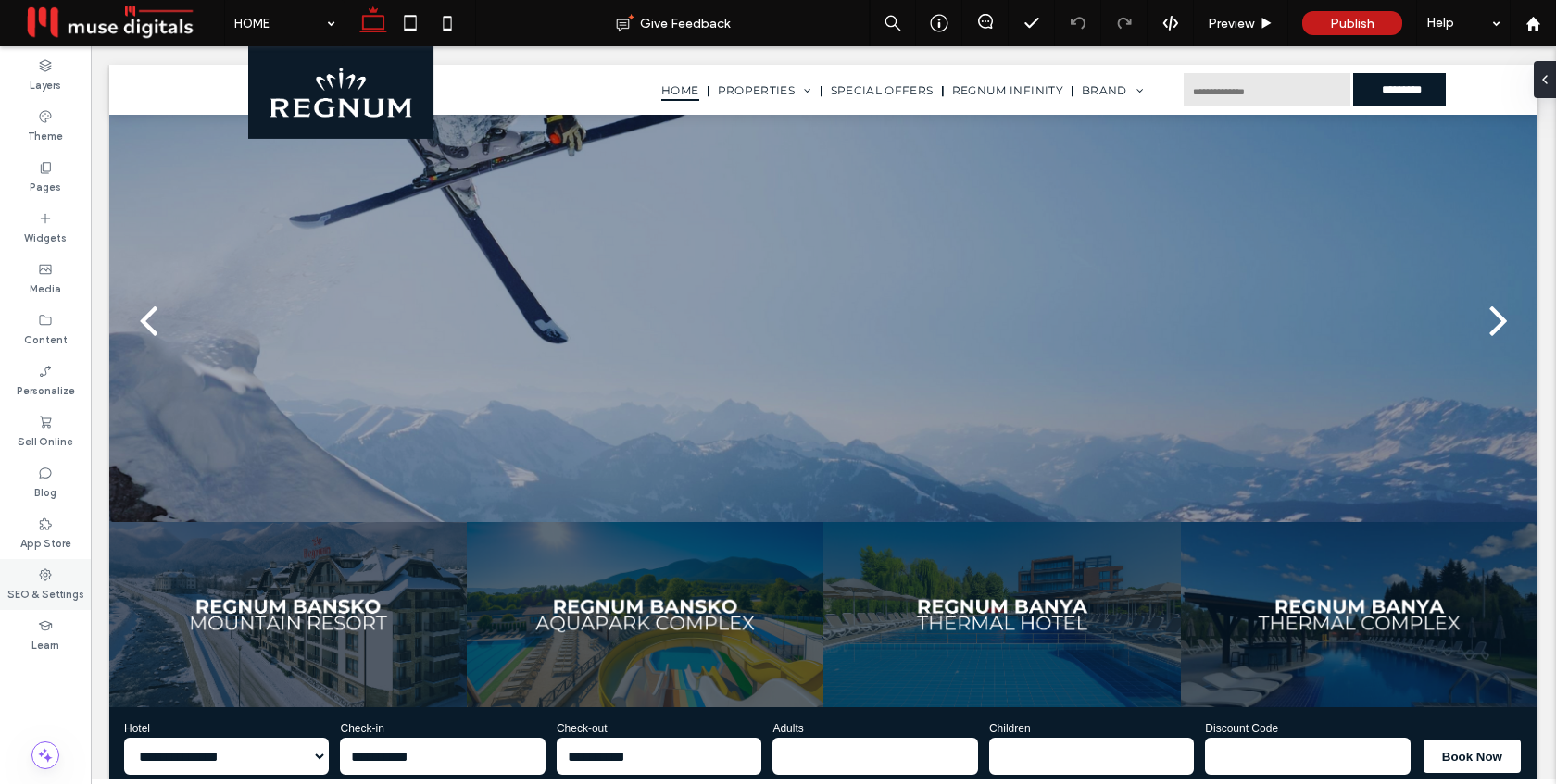 click on "SEO & Settings" at bounding box center [45, 592] 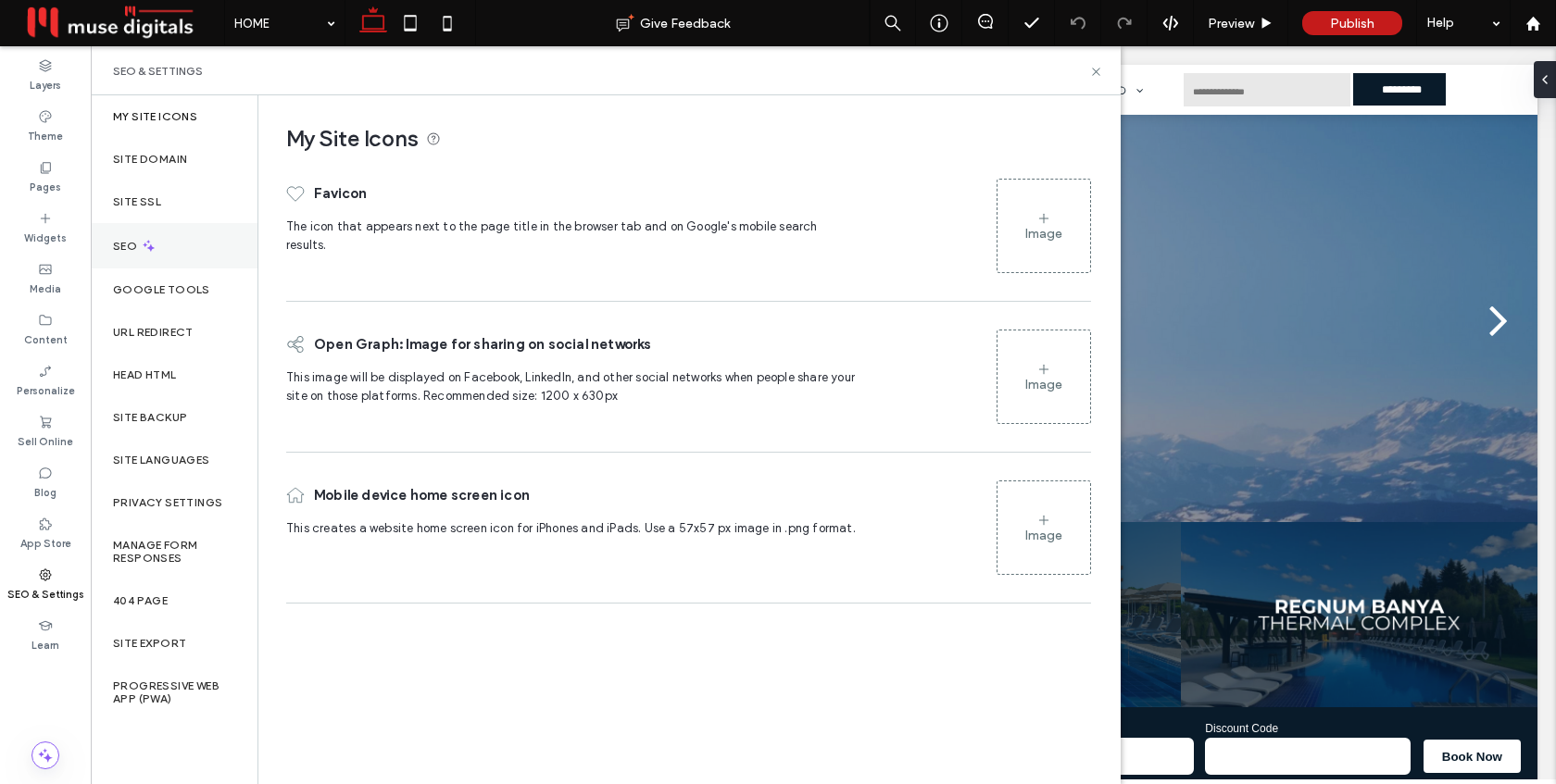 click on "SEO" at bounding box center [174, 245] 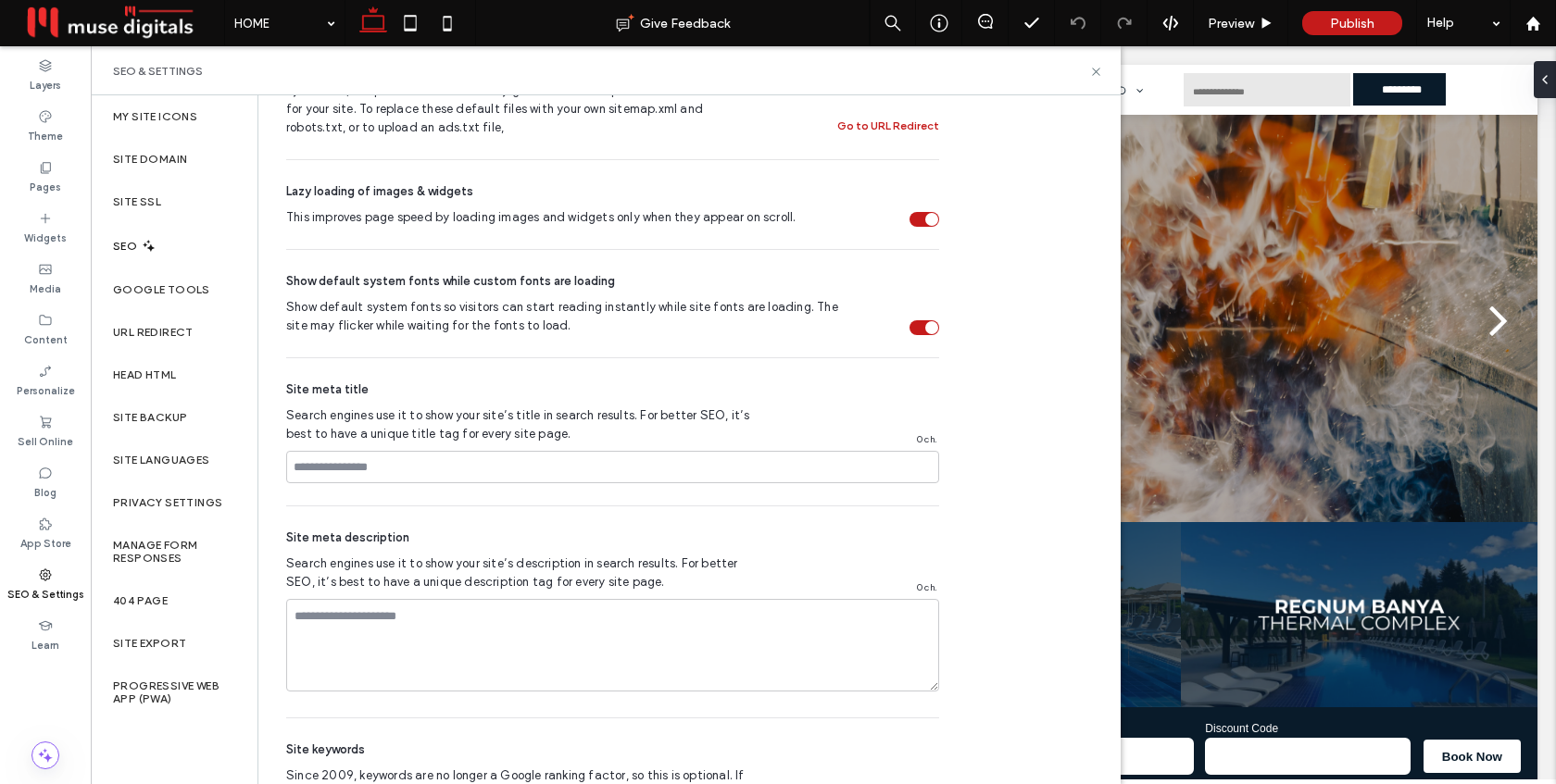 scroll, scrollTop: 890, scrollLeft: 0, axis: vertical 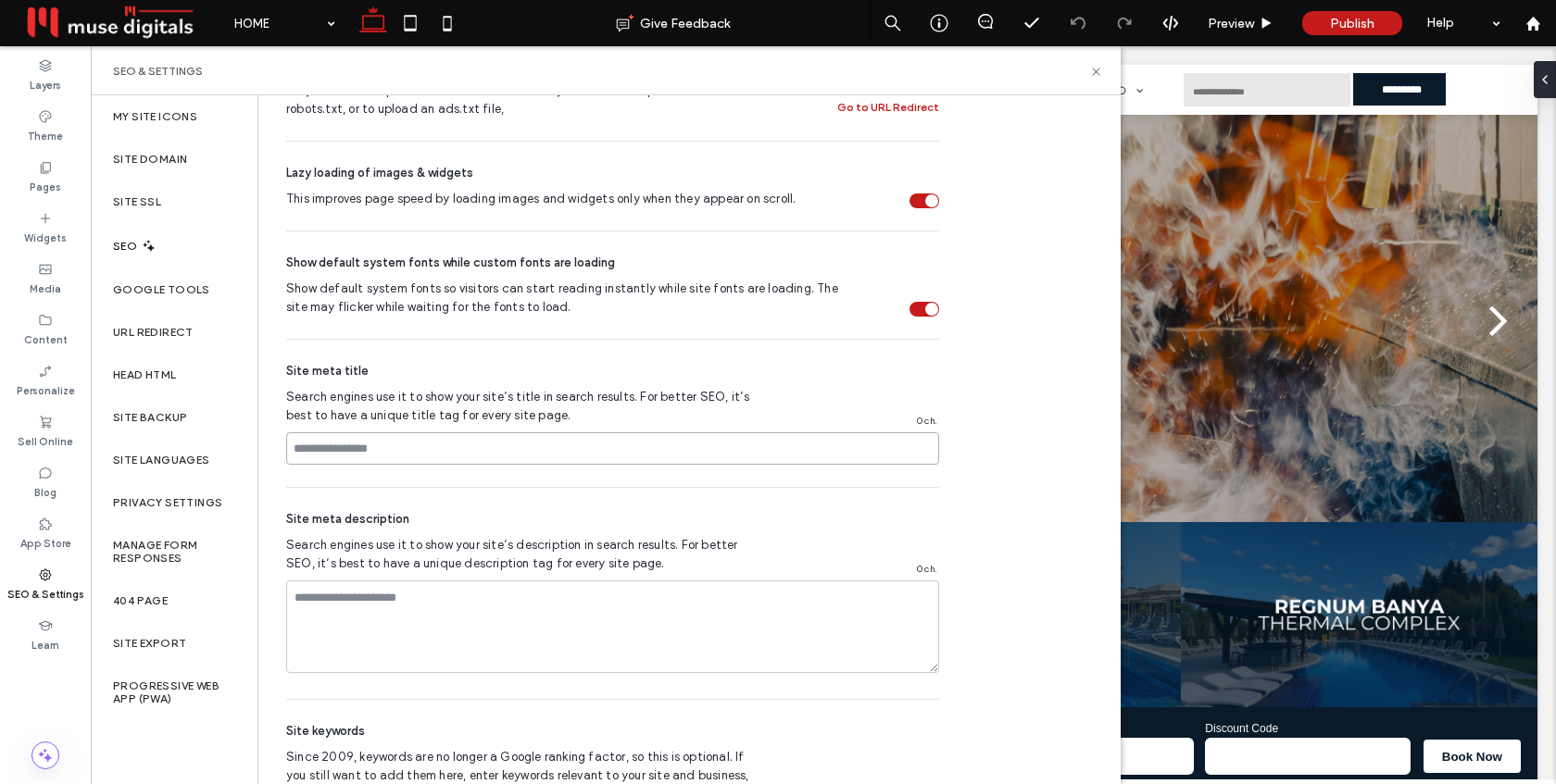 click at bounding box center (612, 448) 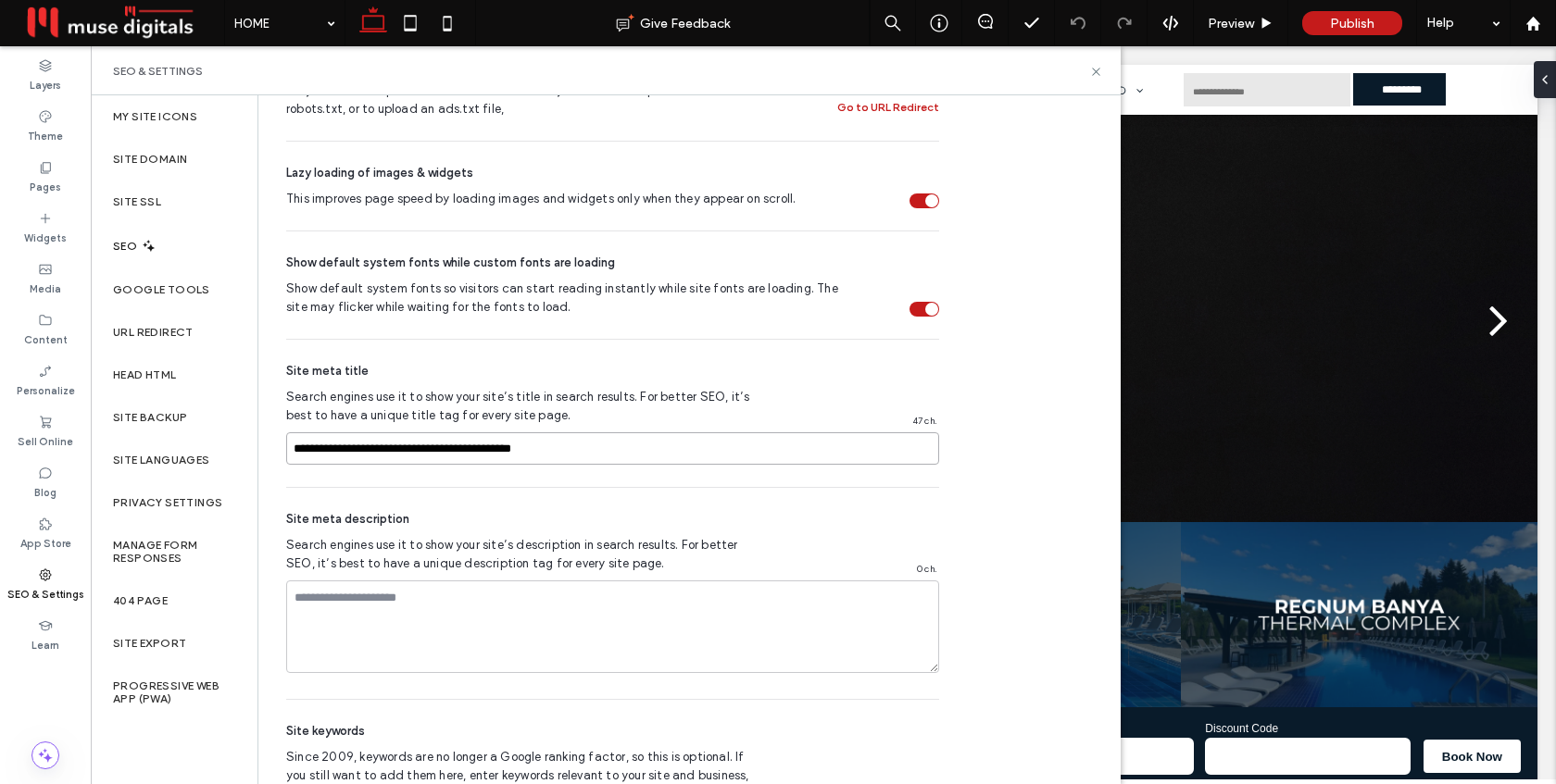 type on "**********" 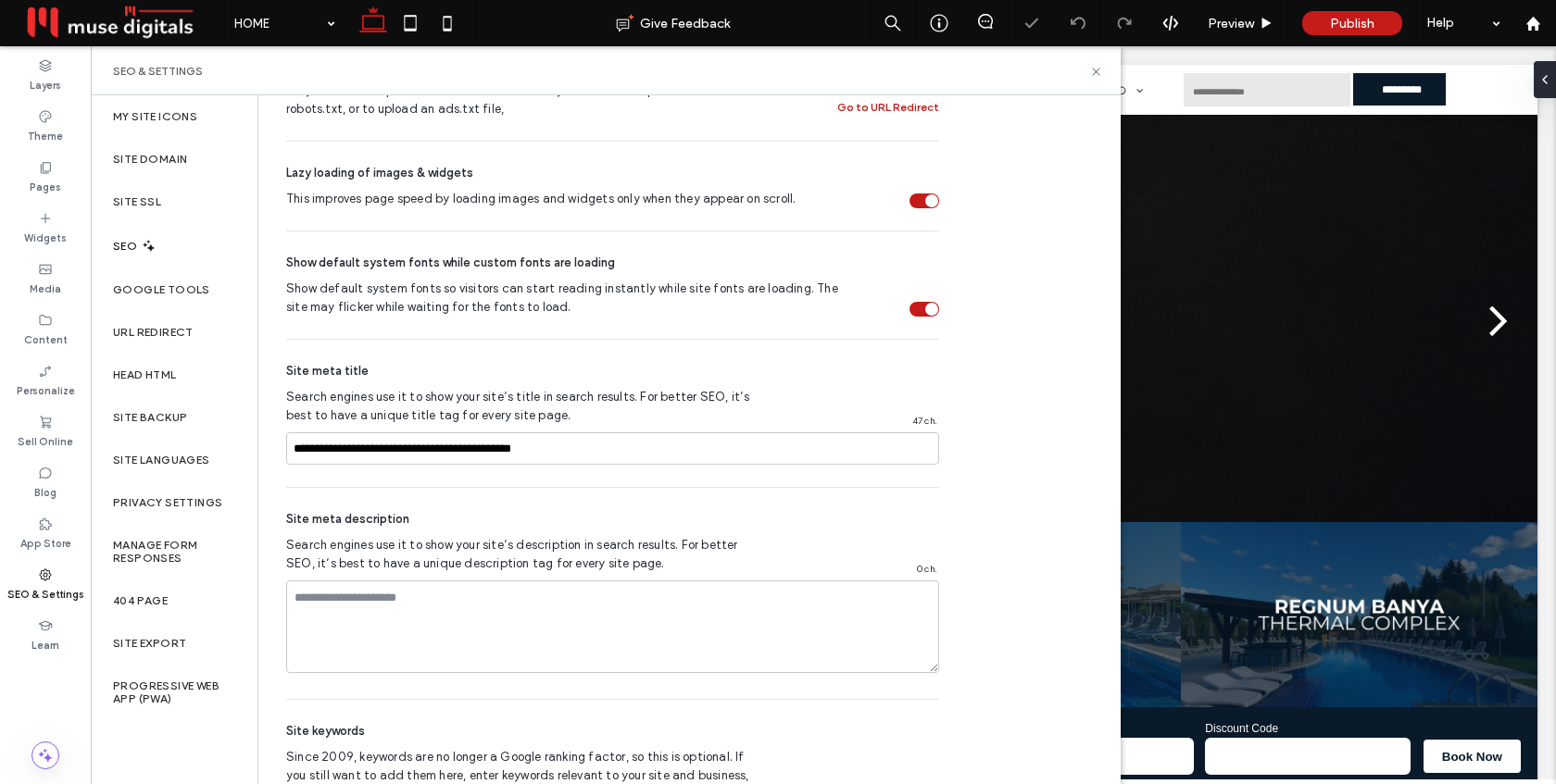 click at bounding box center (612, 487) 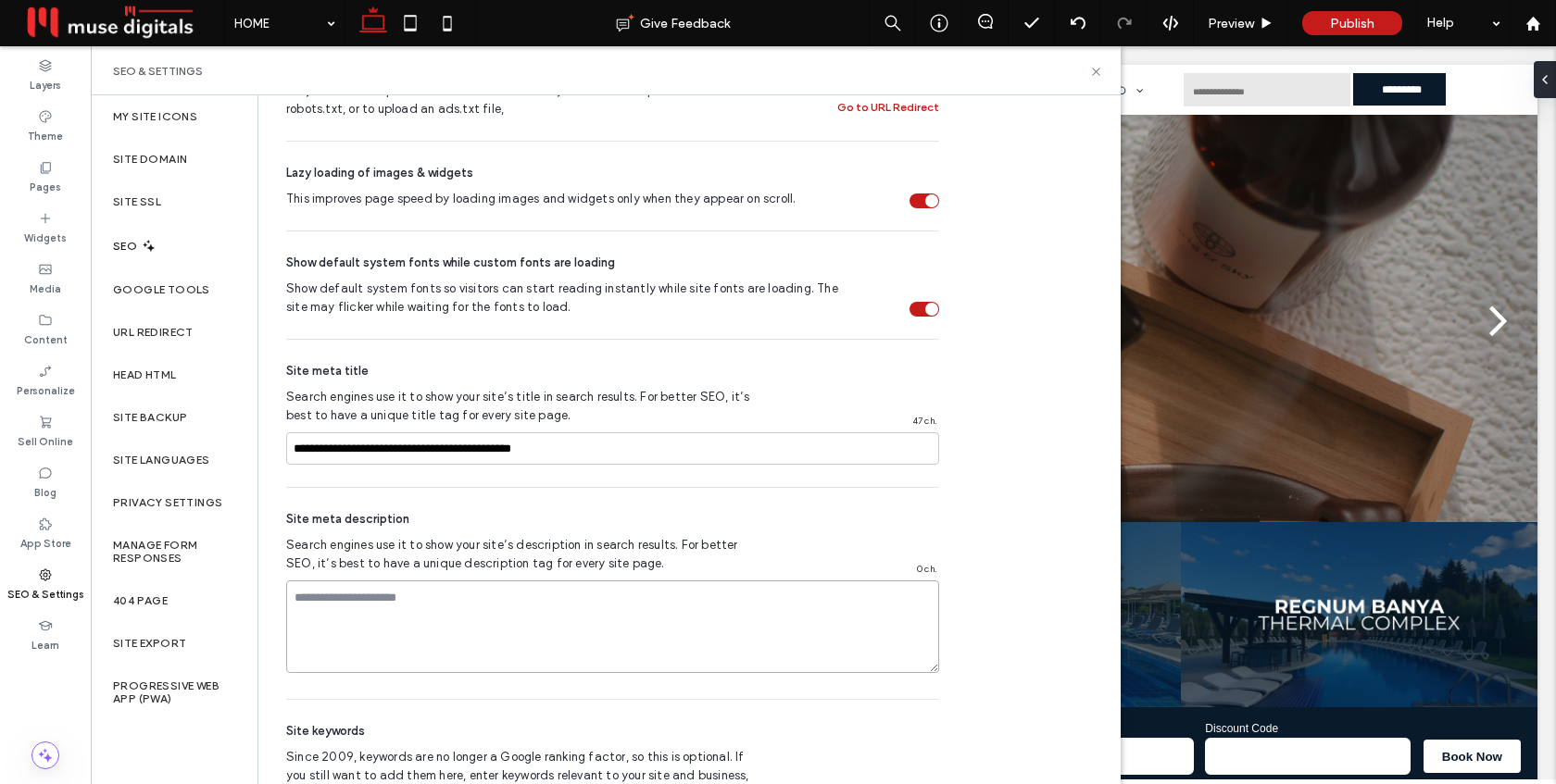 click at bounding box center (612, 627) 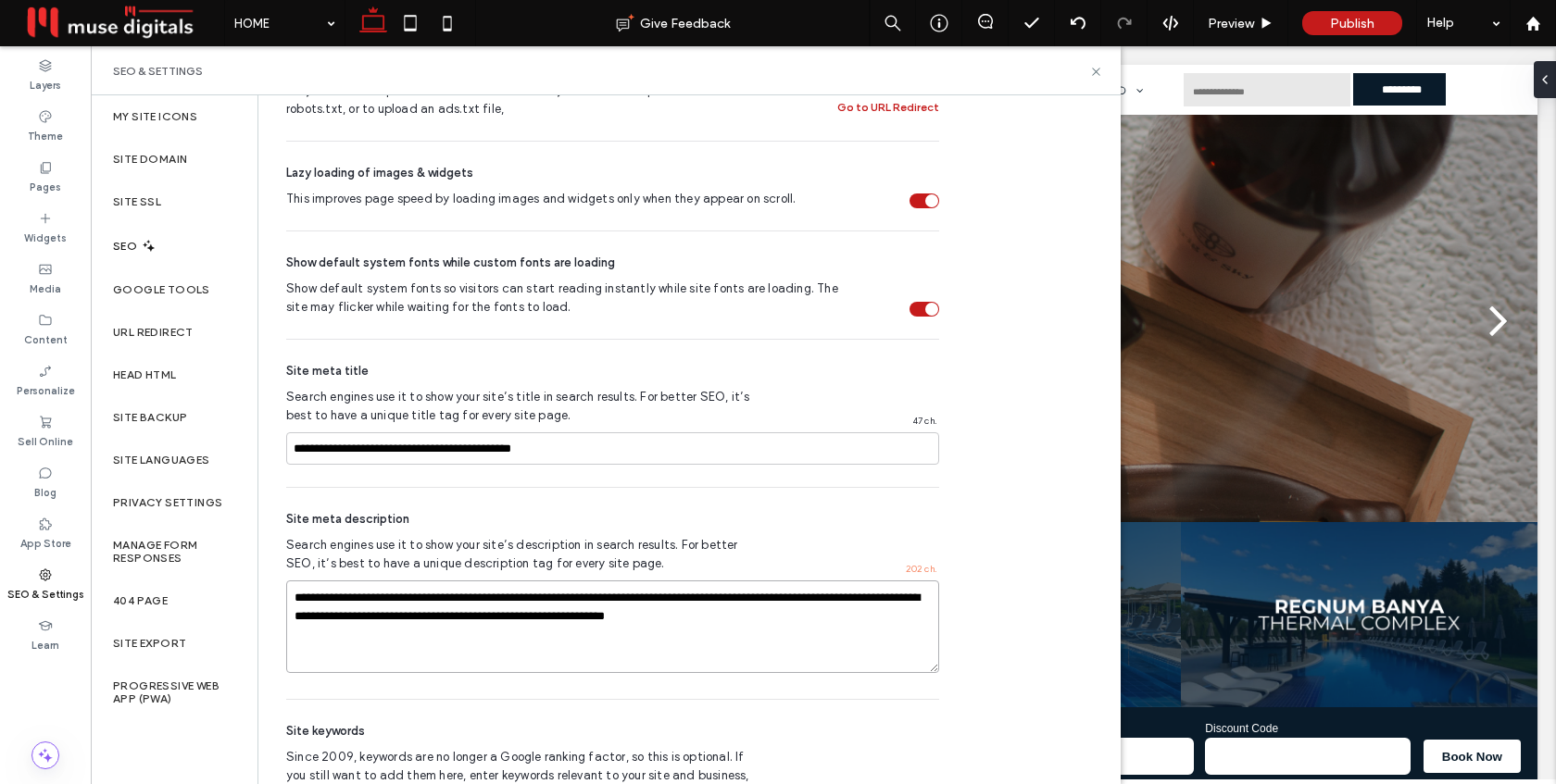 type on "**********" 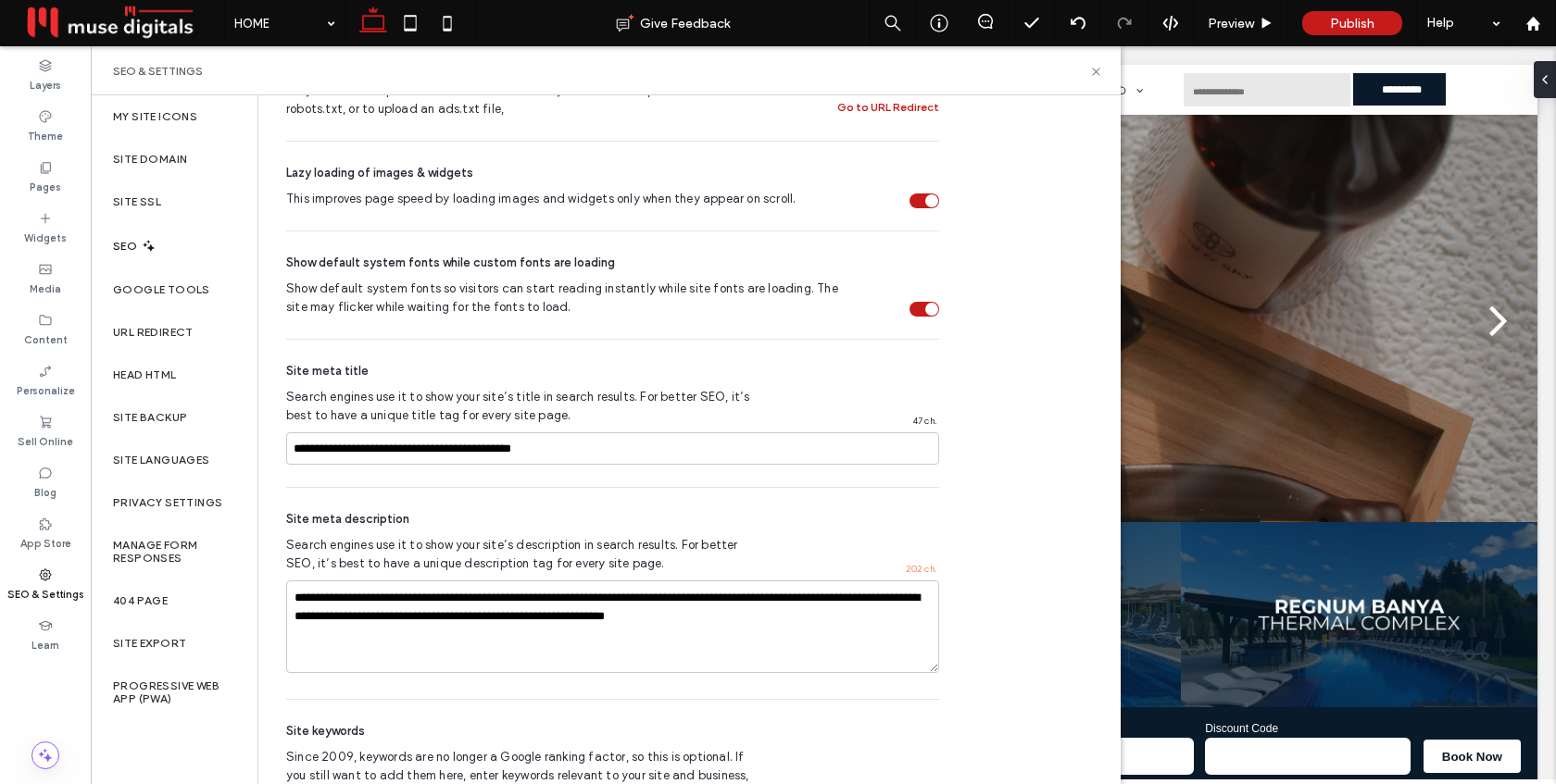 click on "**********" at bounding box center (612, 593) 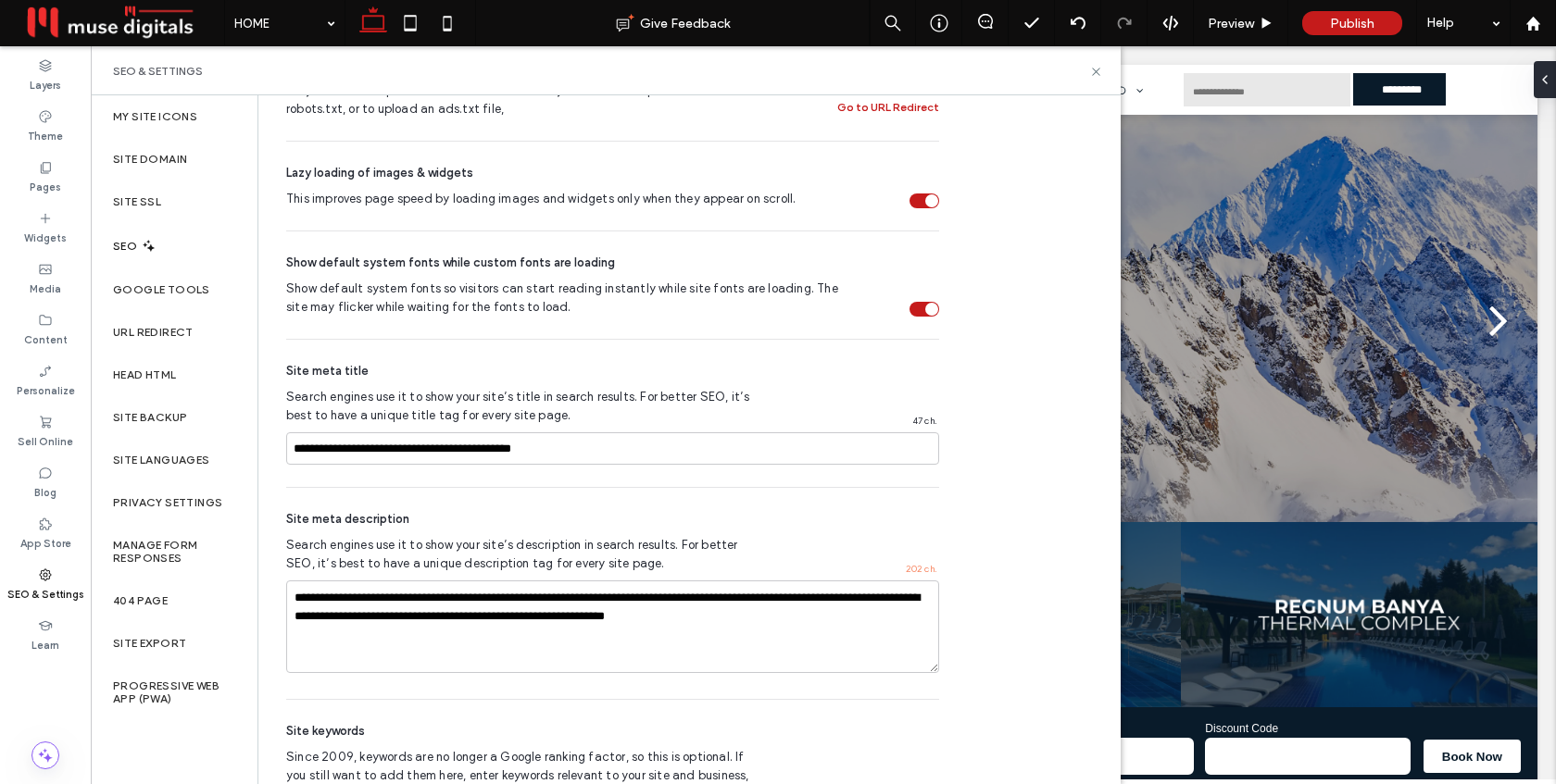 click on "**********" at bounding box center (612, 593) 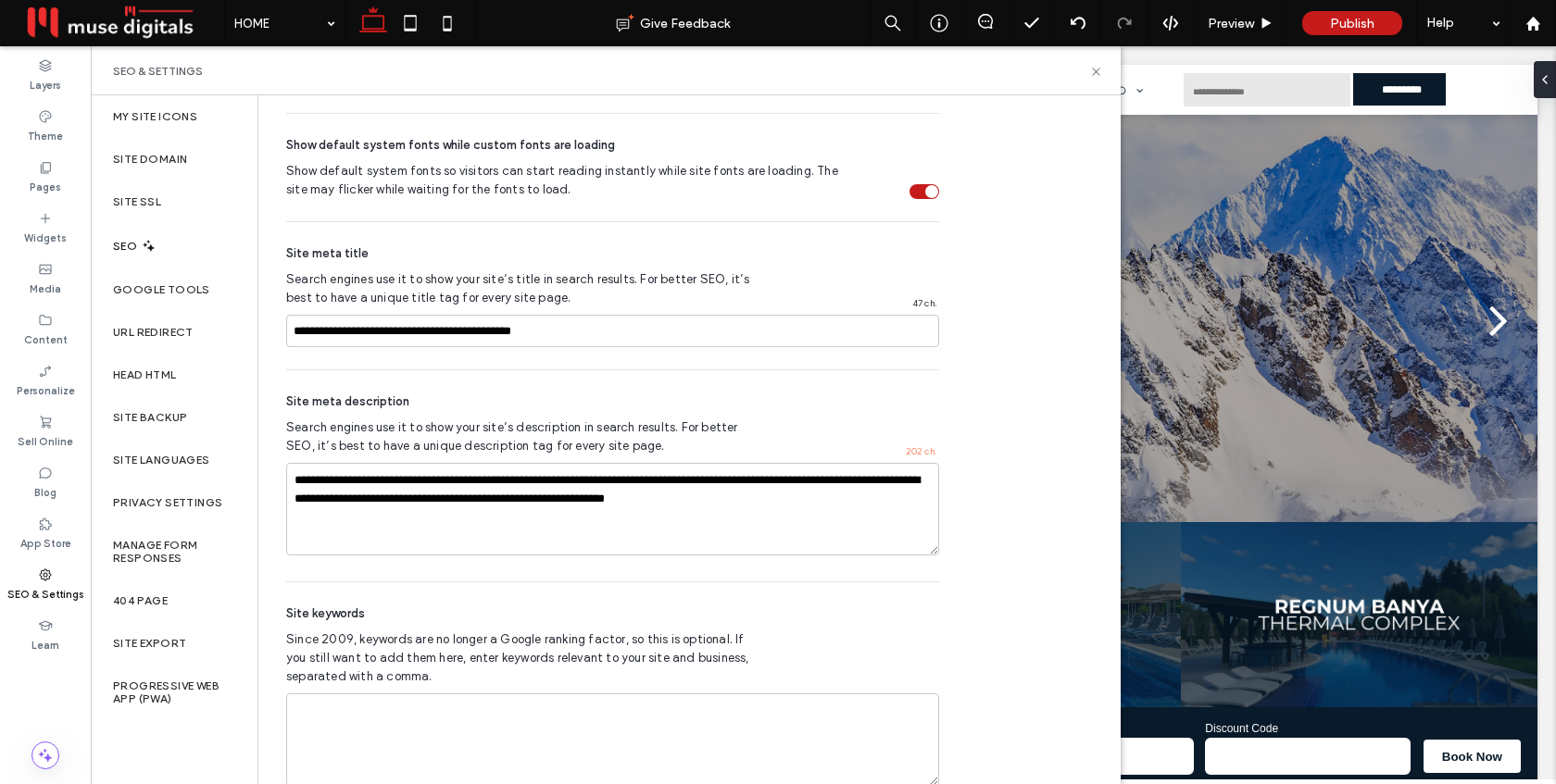 scroll, scrollTop: 1049, scrollLeft: 0, axis: vertical 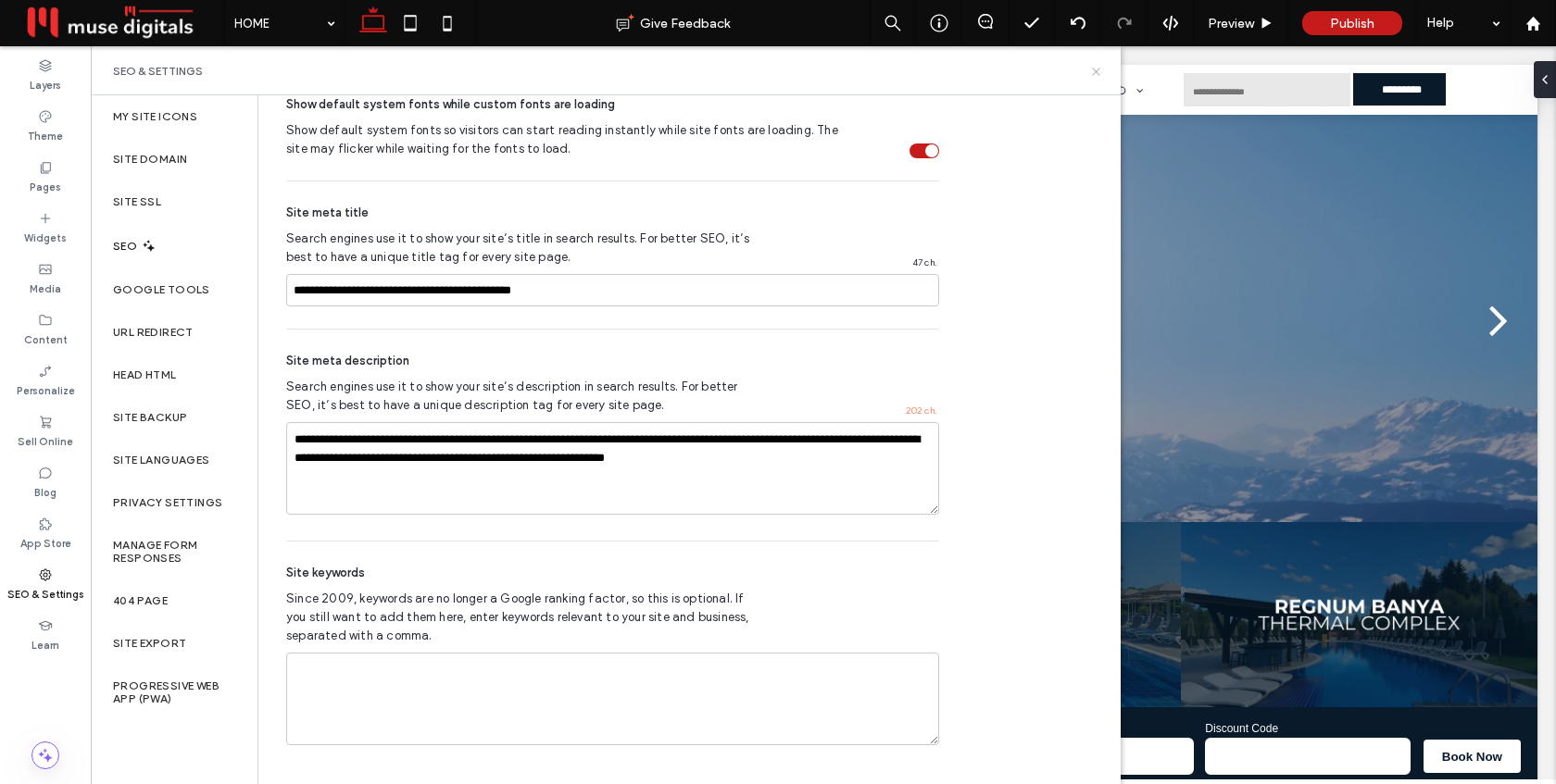 click 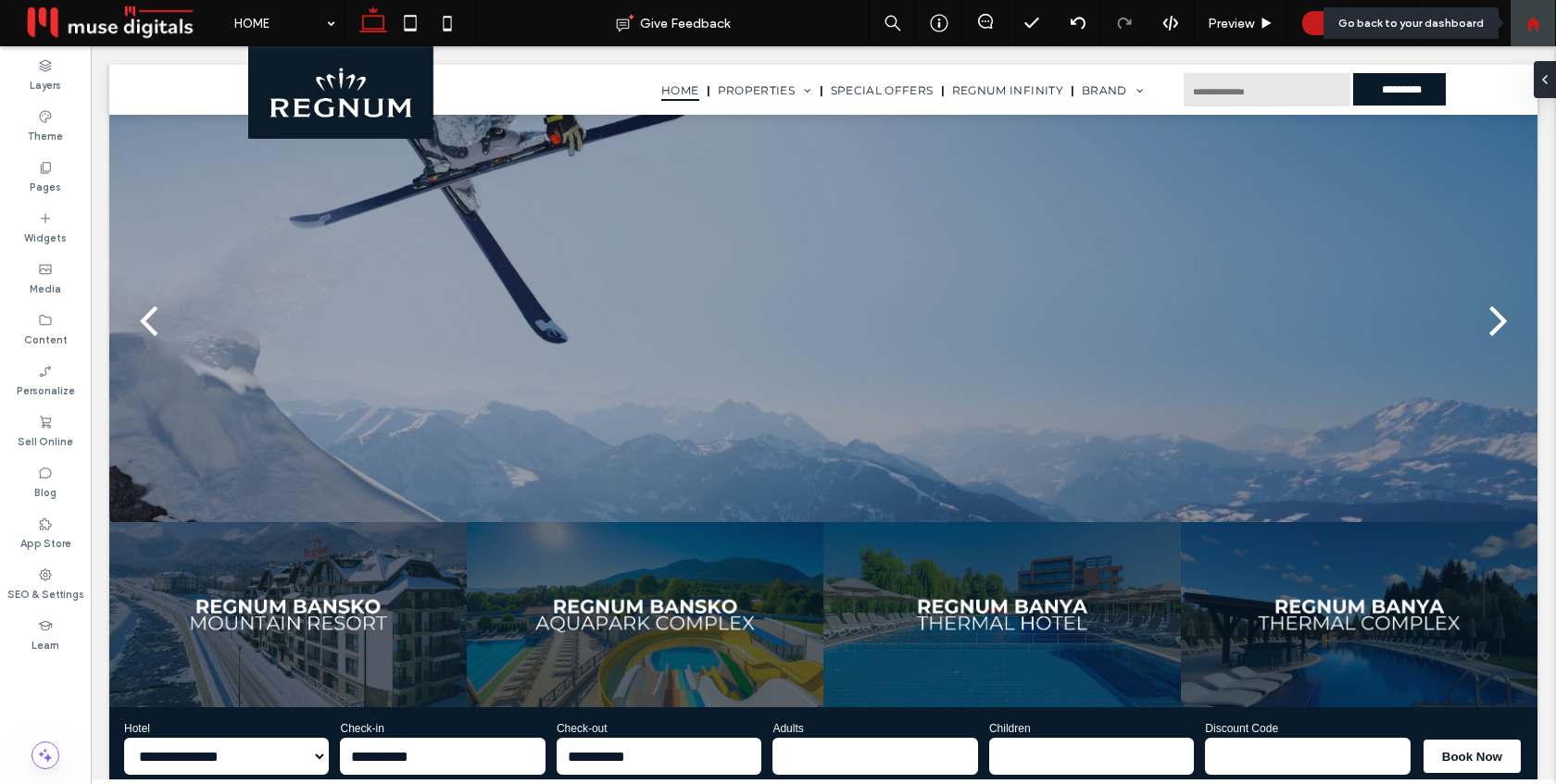 click at bounding box center (1533, 23) 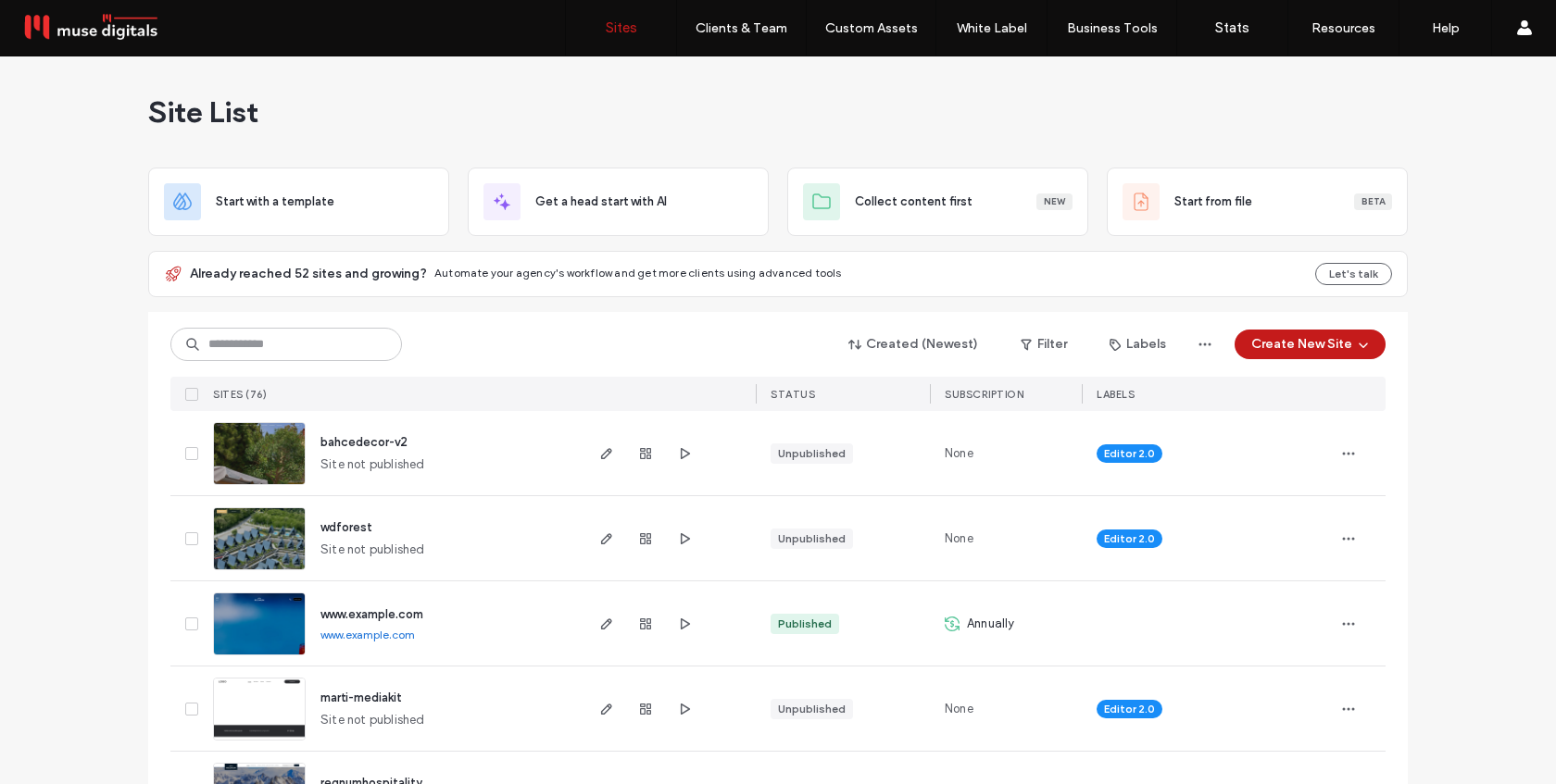 scroll, scrollTop: 0, scrollLeft: 0, axis: both 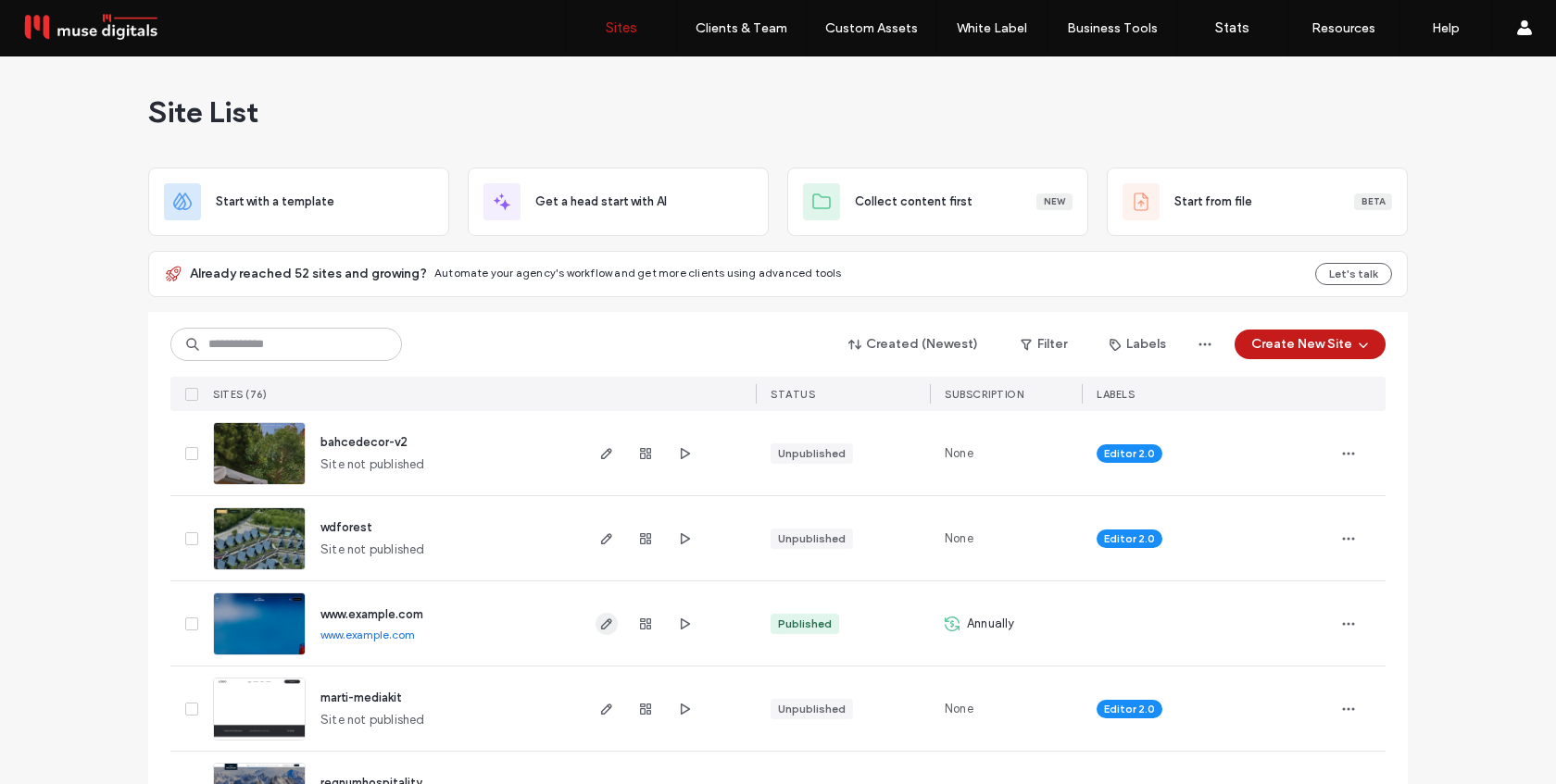 click 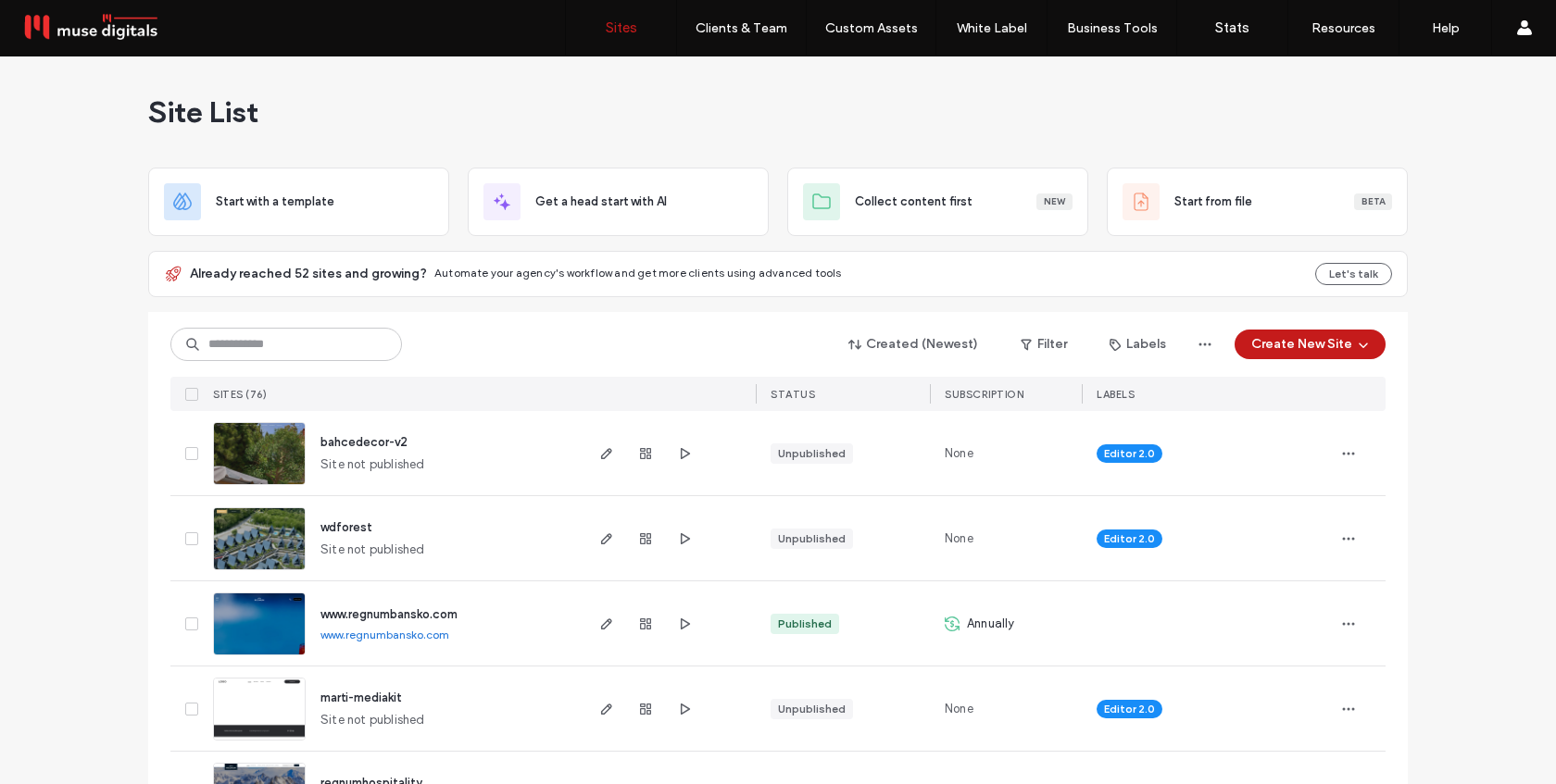 scroll, scrollTop: 0, scrollLeft: 0, axis: both 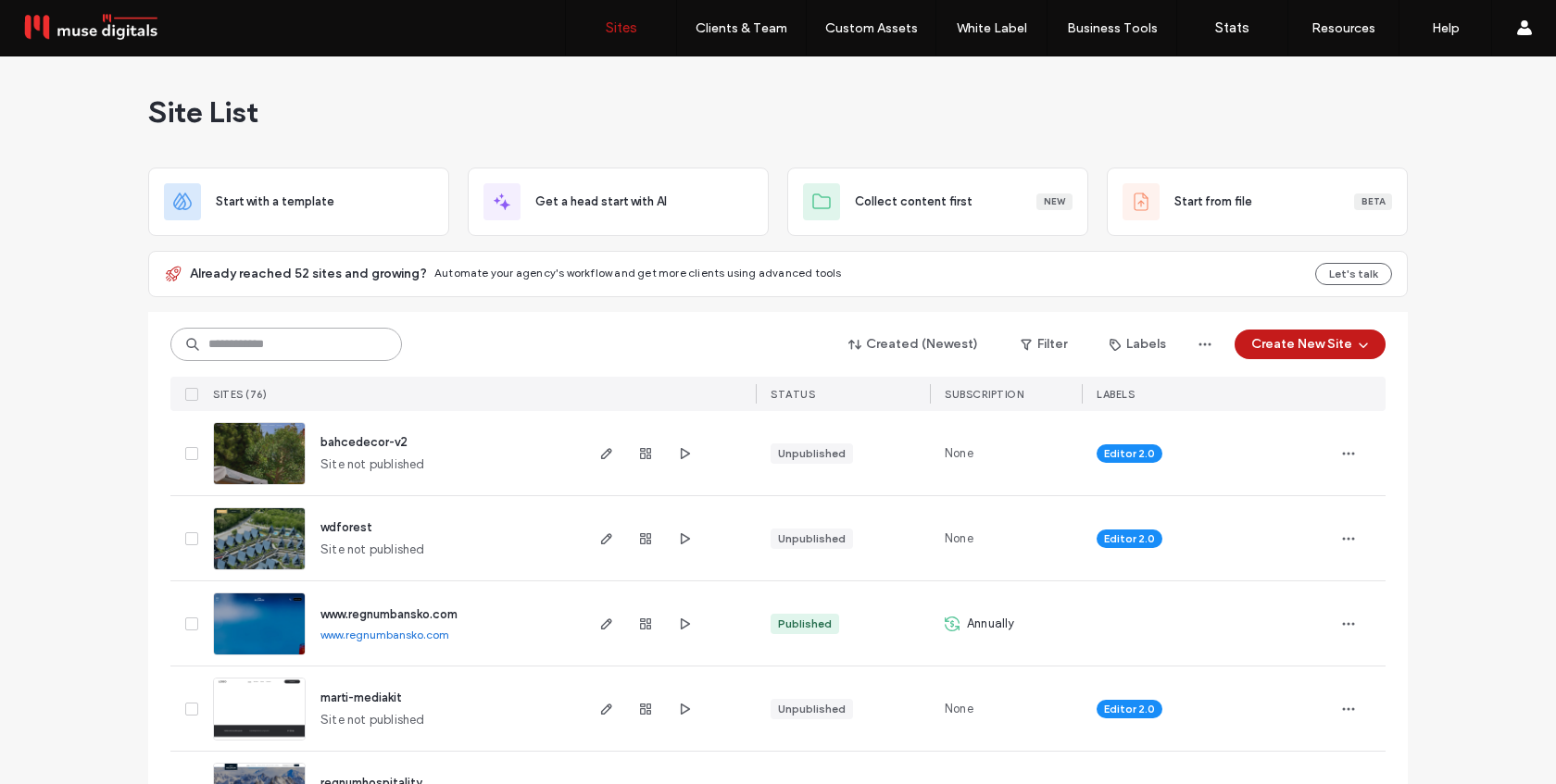click at bounding box center (286, 344) 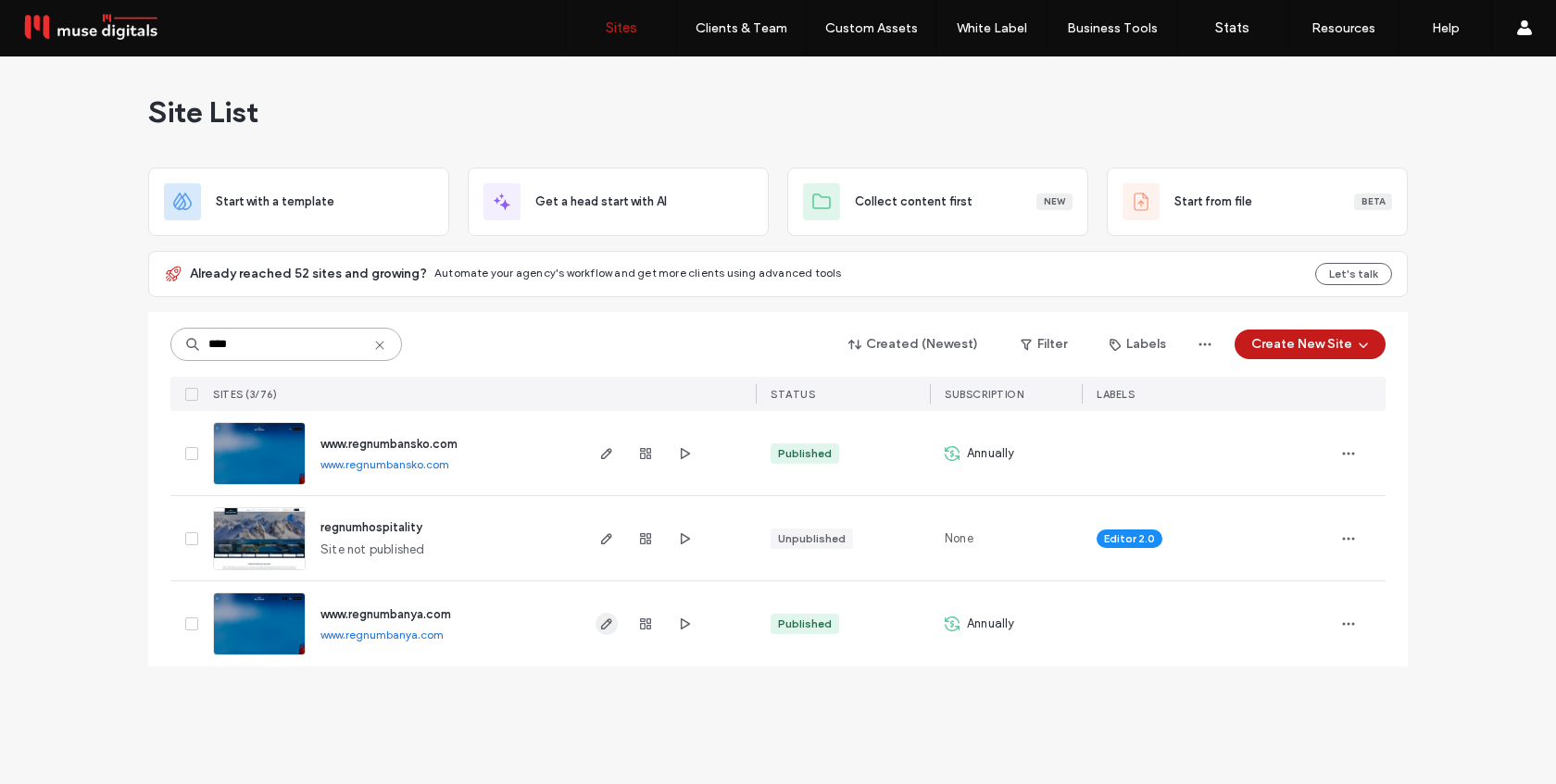 type on "****" 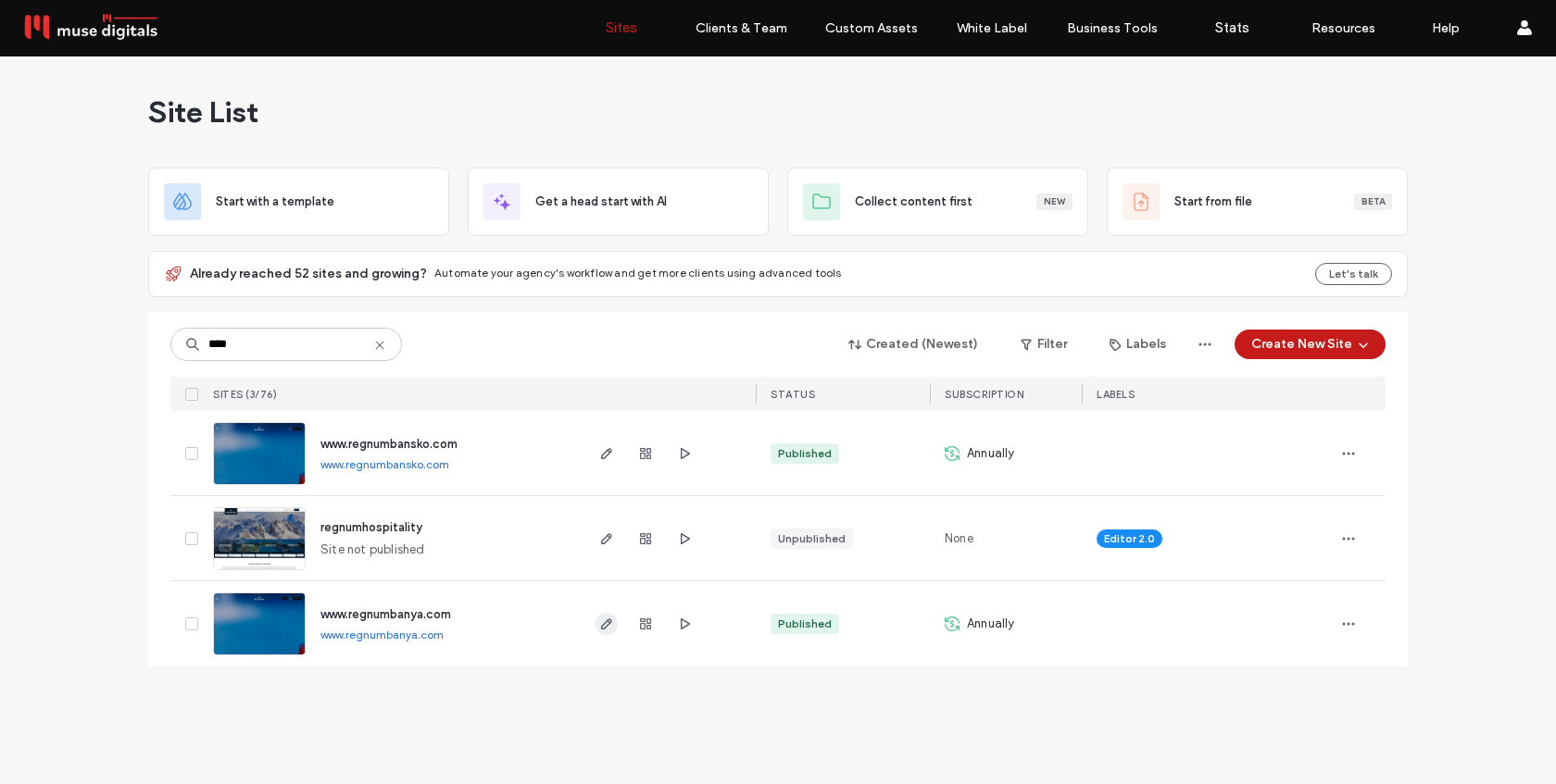 click 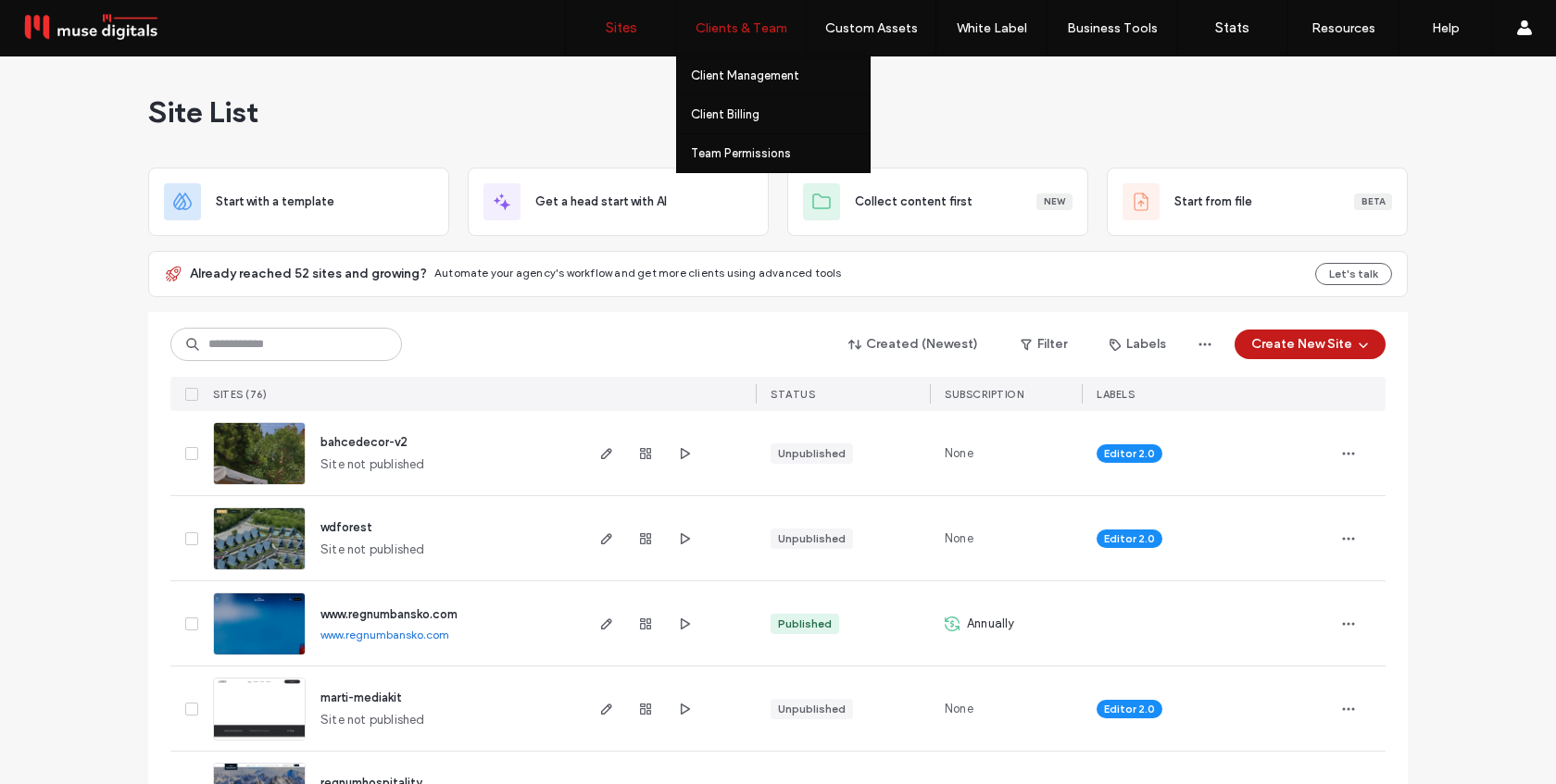 scroll, scrollTop: 0, scrollLeft: 0, axis: both 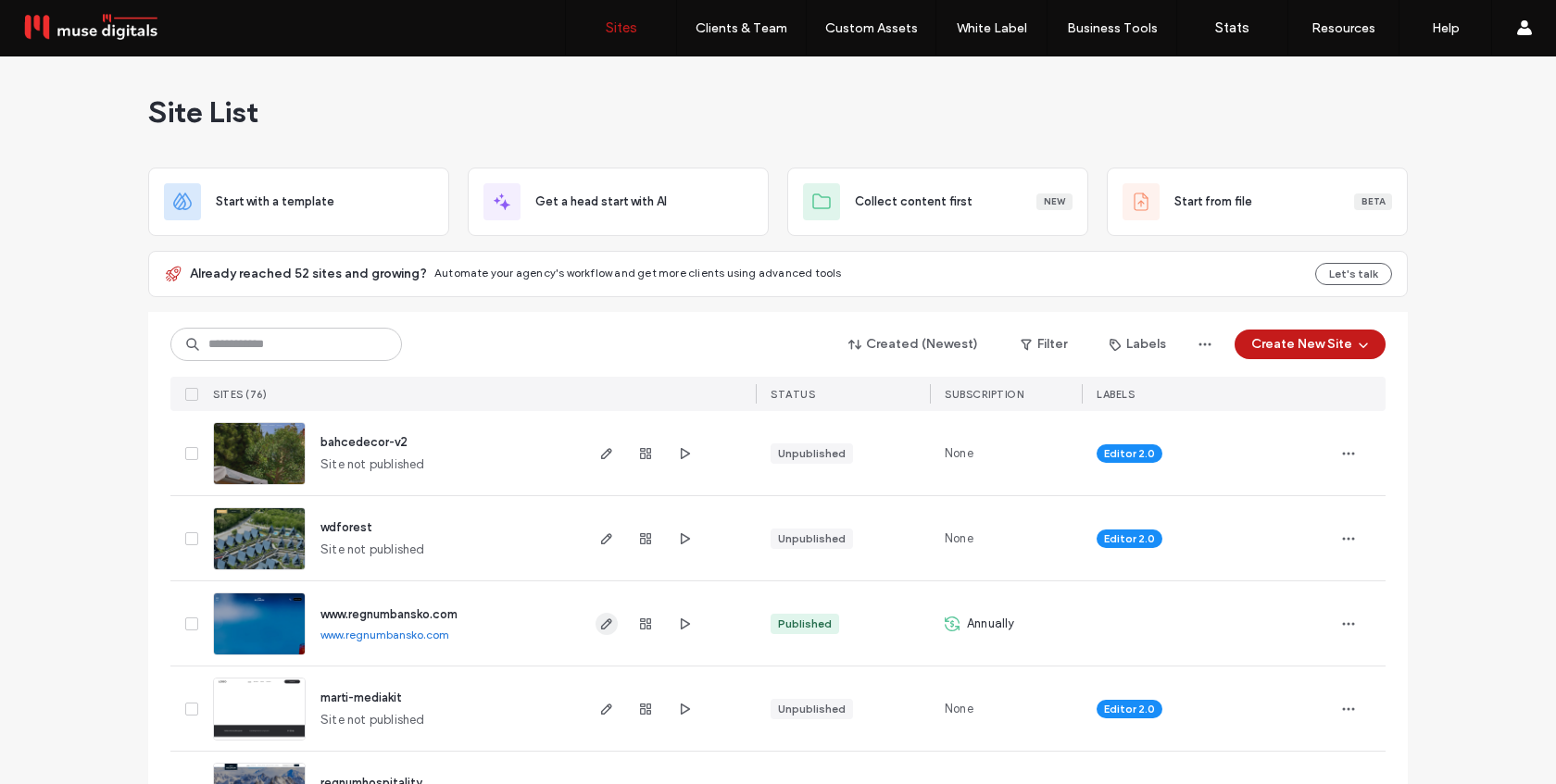 click 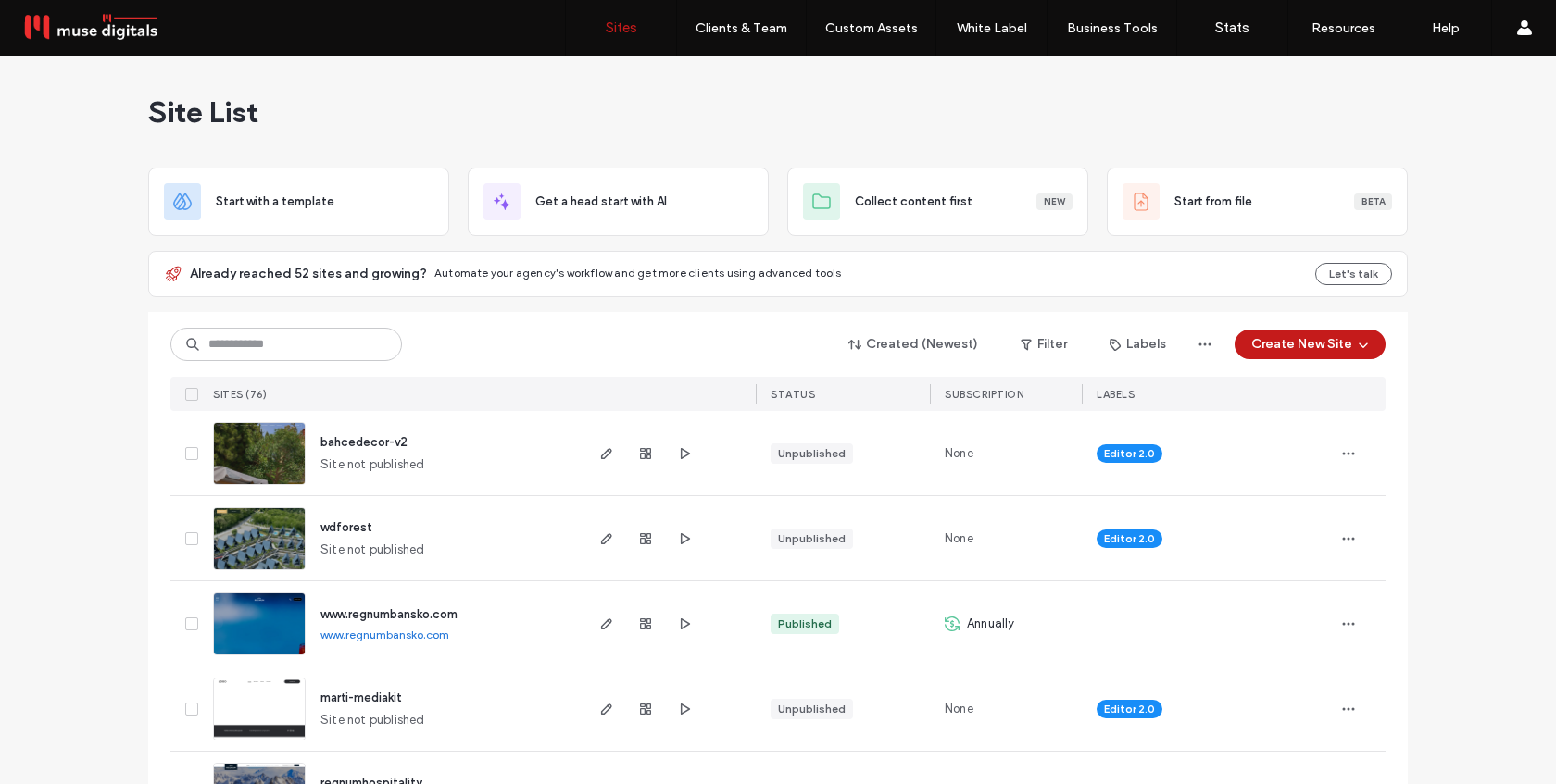 scroll, scrollTop: 0, scrollLeft: 0, axis: both 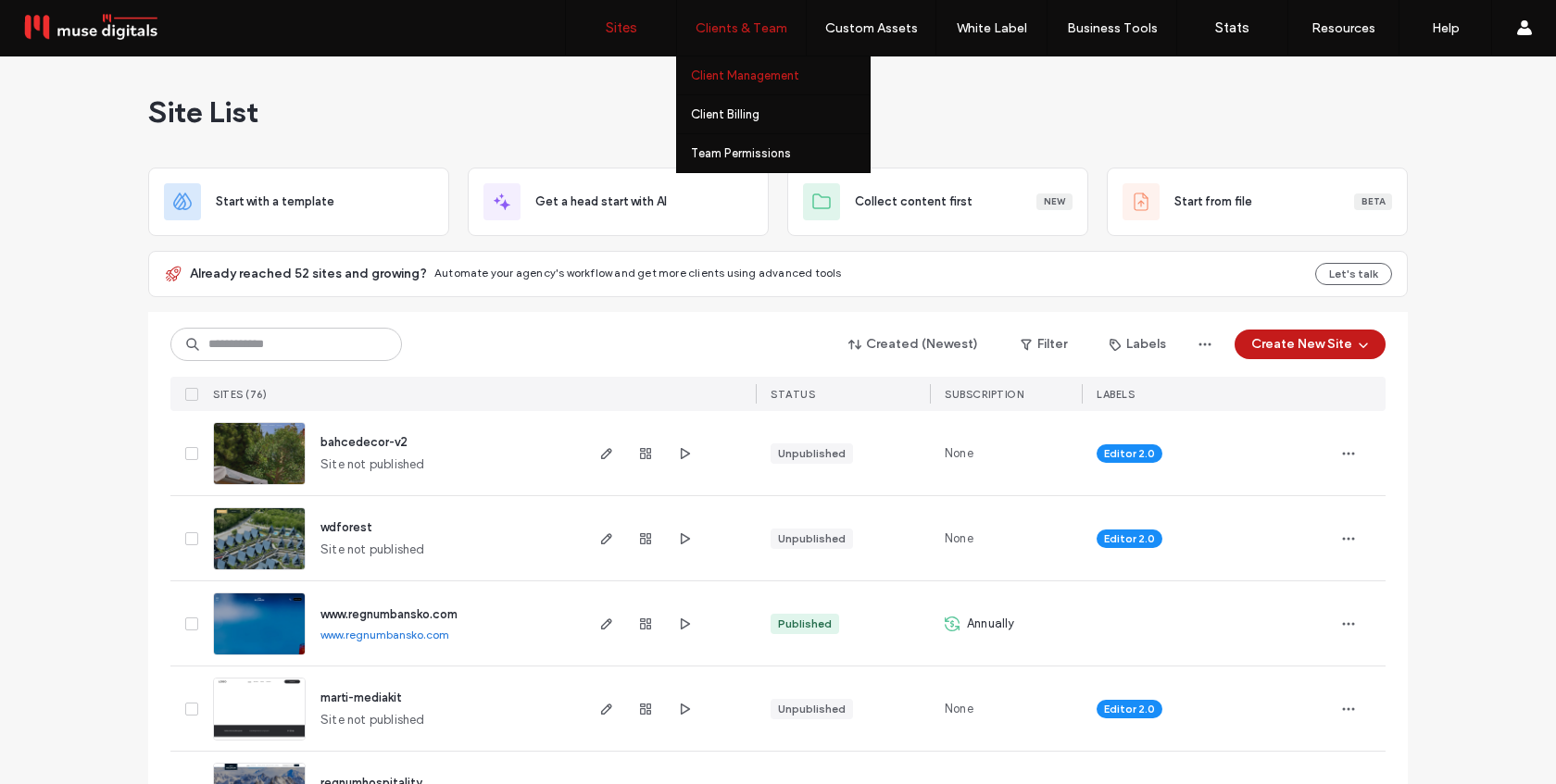 click on "Client Management" at bounding box center (780, 75) 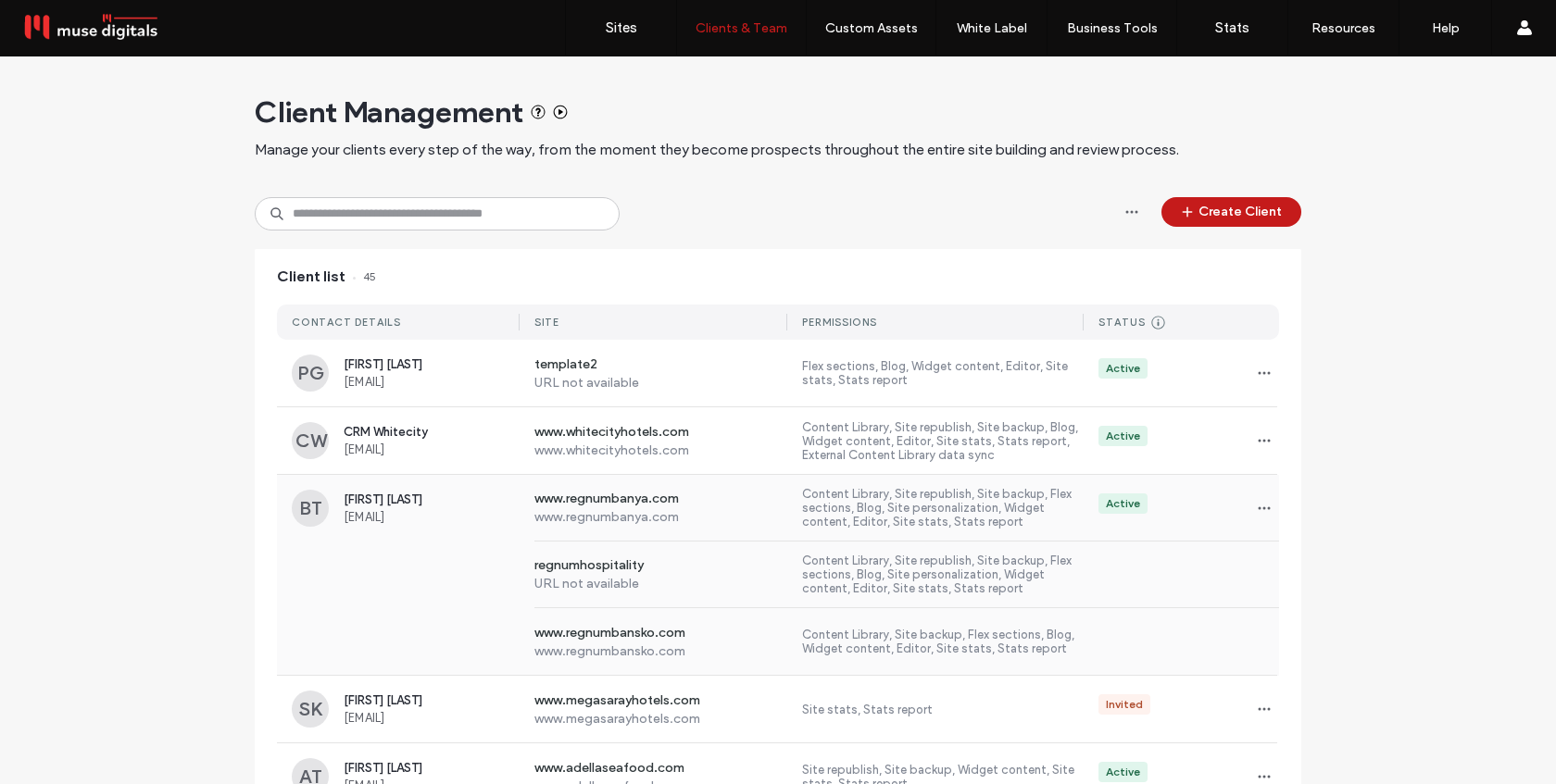 click on "[URL] [URL]" at bounding box center (778, 575) 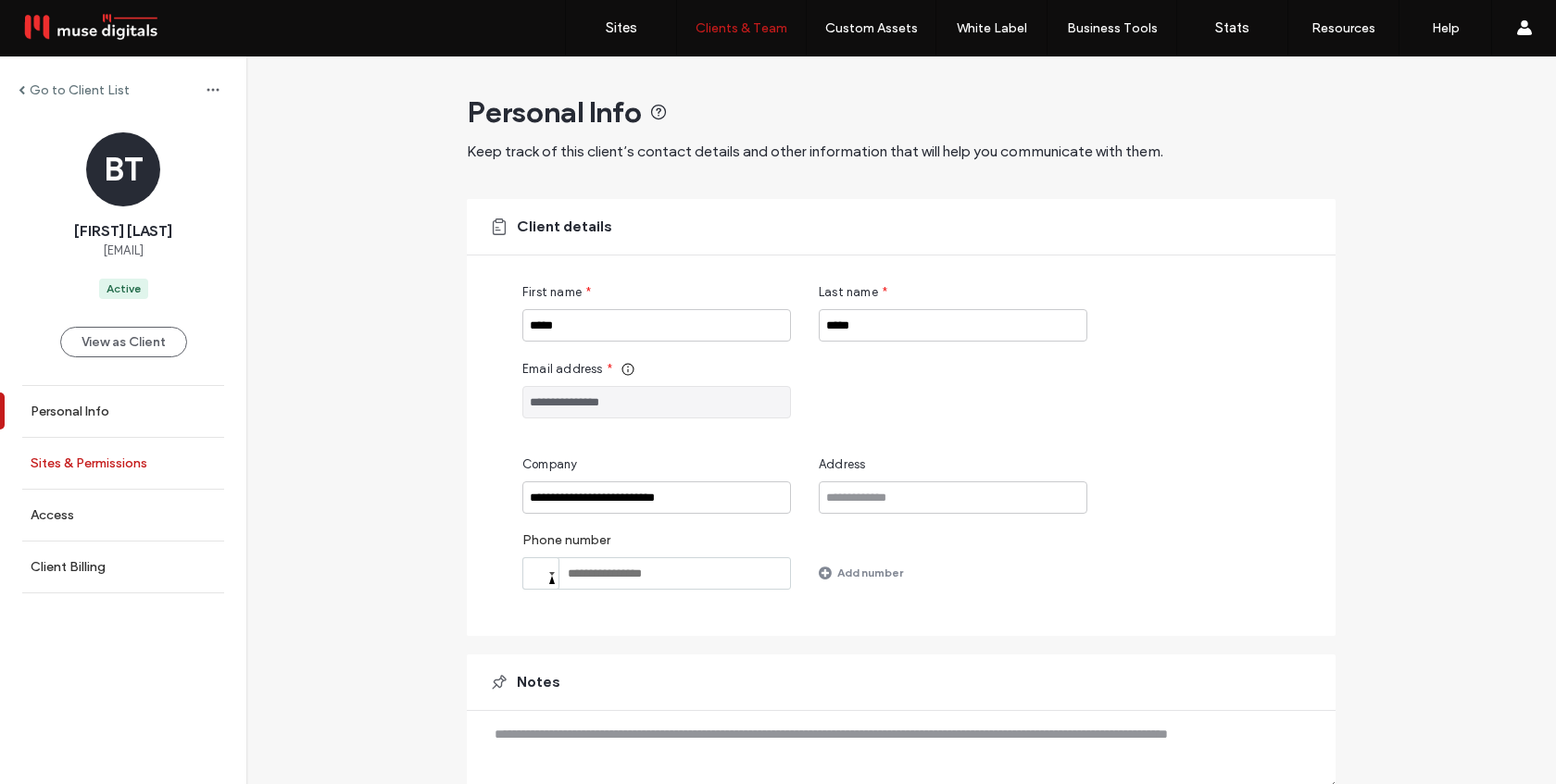 click on "Sites & Permissions" at bounding box center (123, 463) 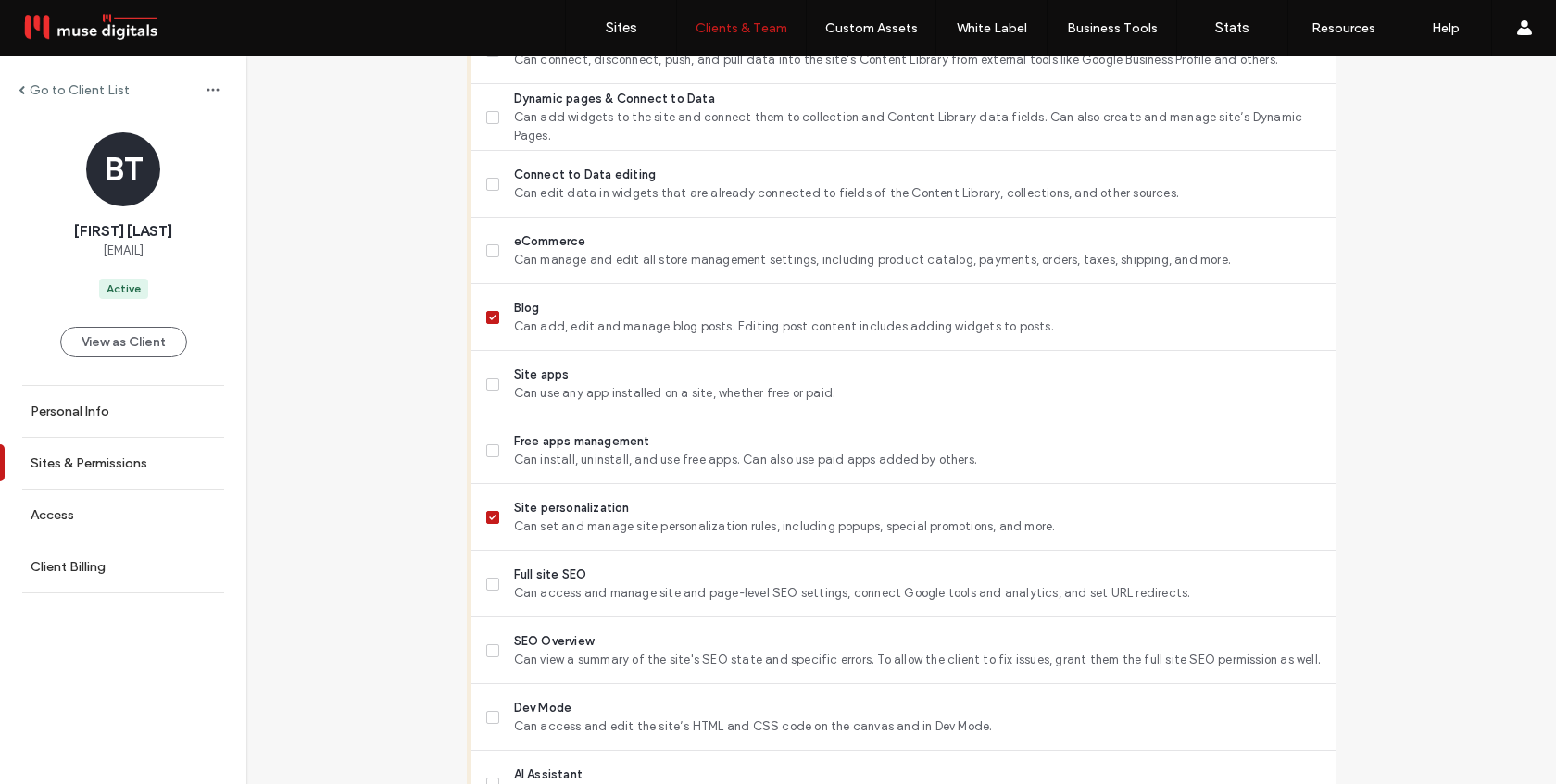 scroll, scrollTop: 1220, scrollLeft: 0, axis: vertical 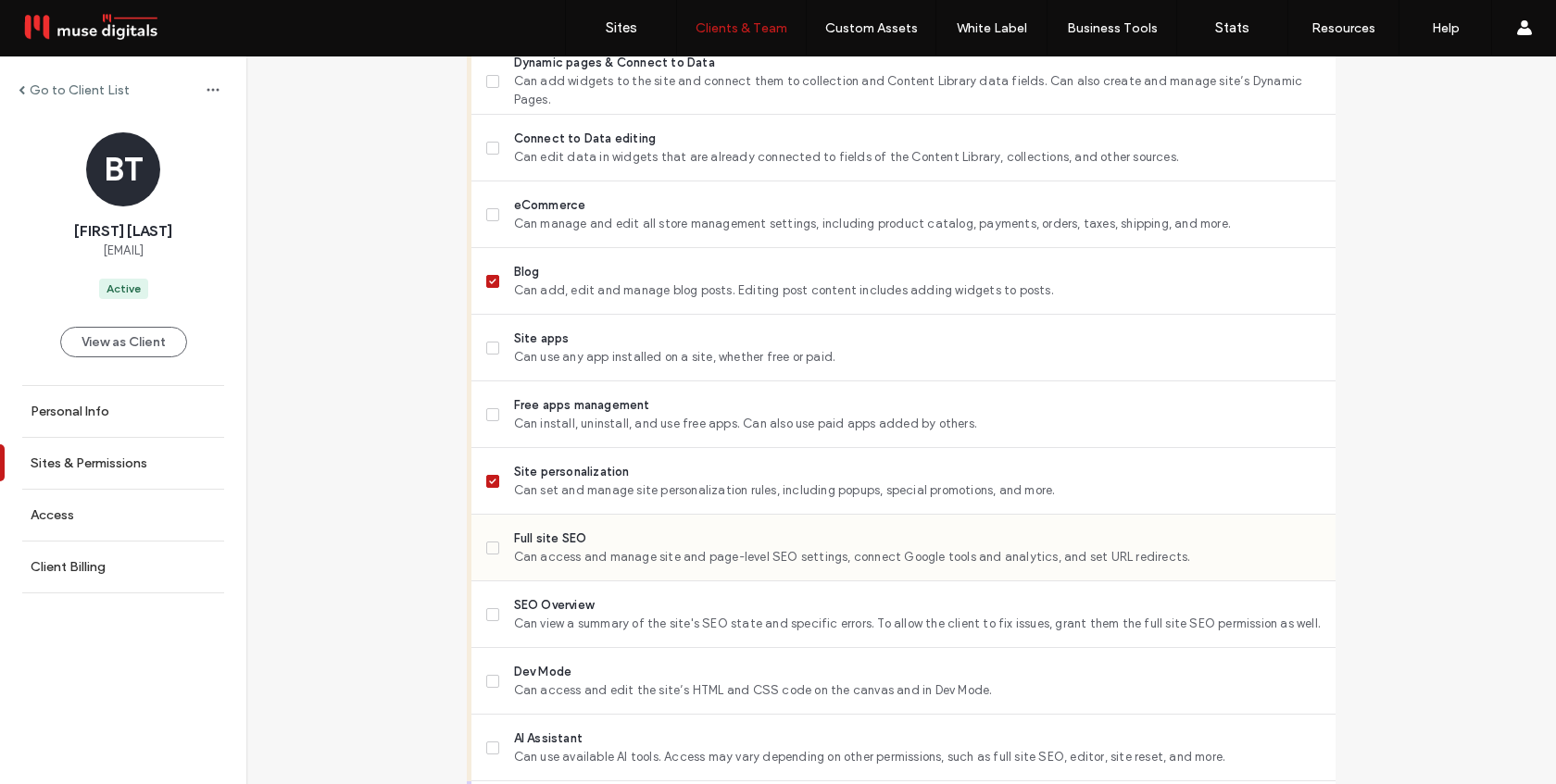 click at bounding box center (493, 548) 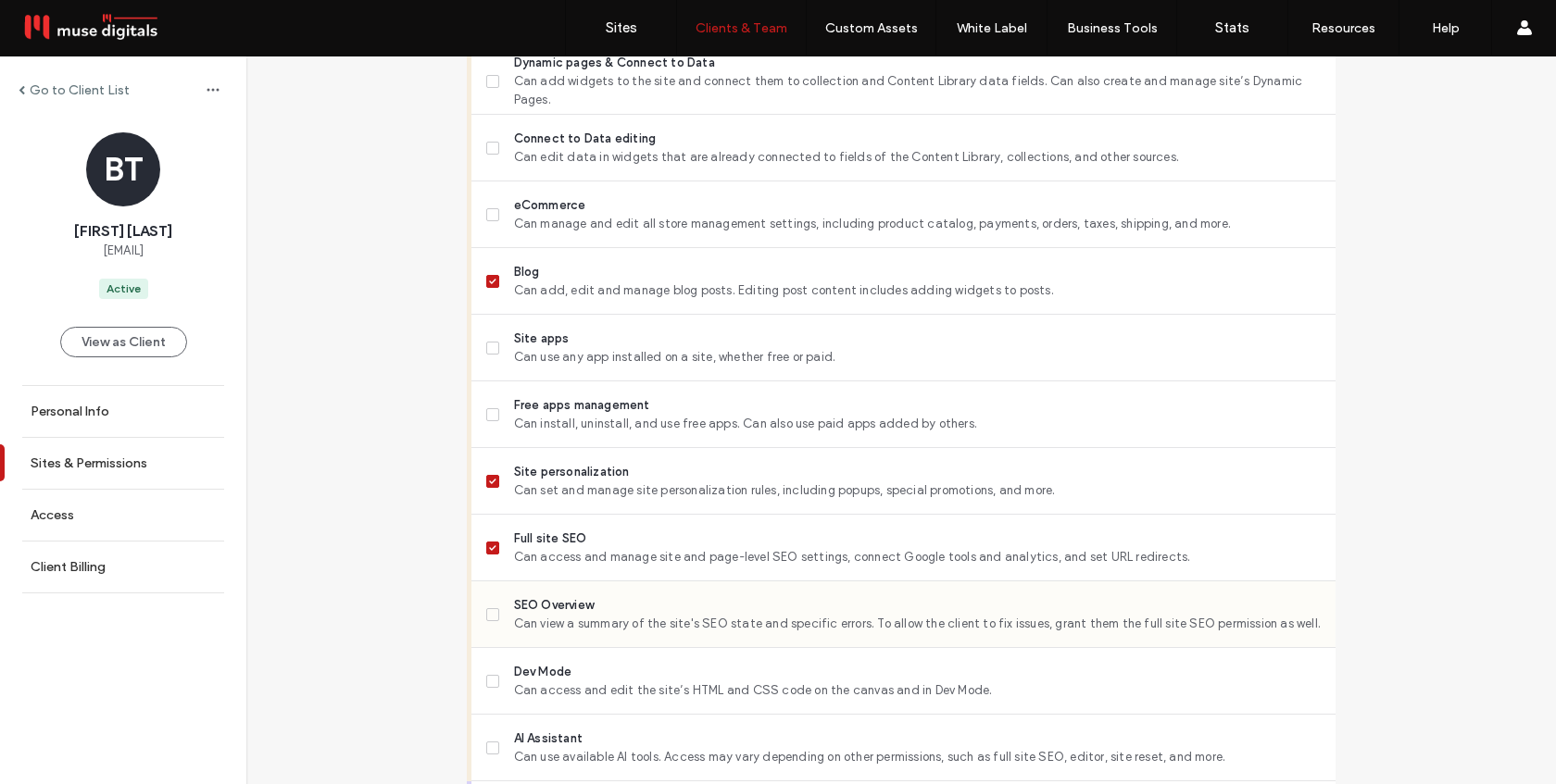 click at bounding box center [493, 615] 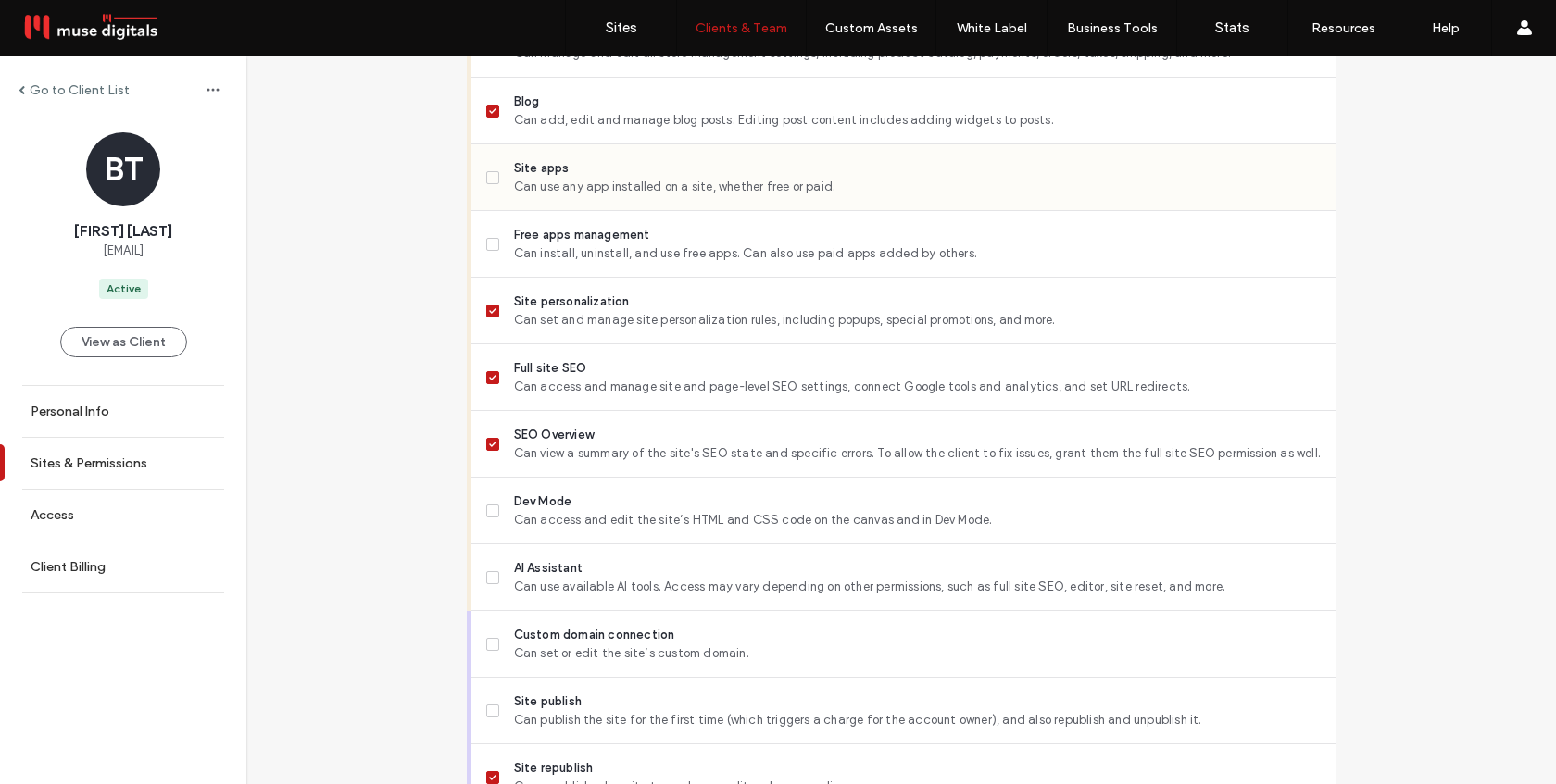 scroll, scrollTop: 1618, scrollLeft: 0, axis: vertical 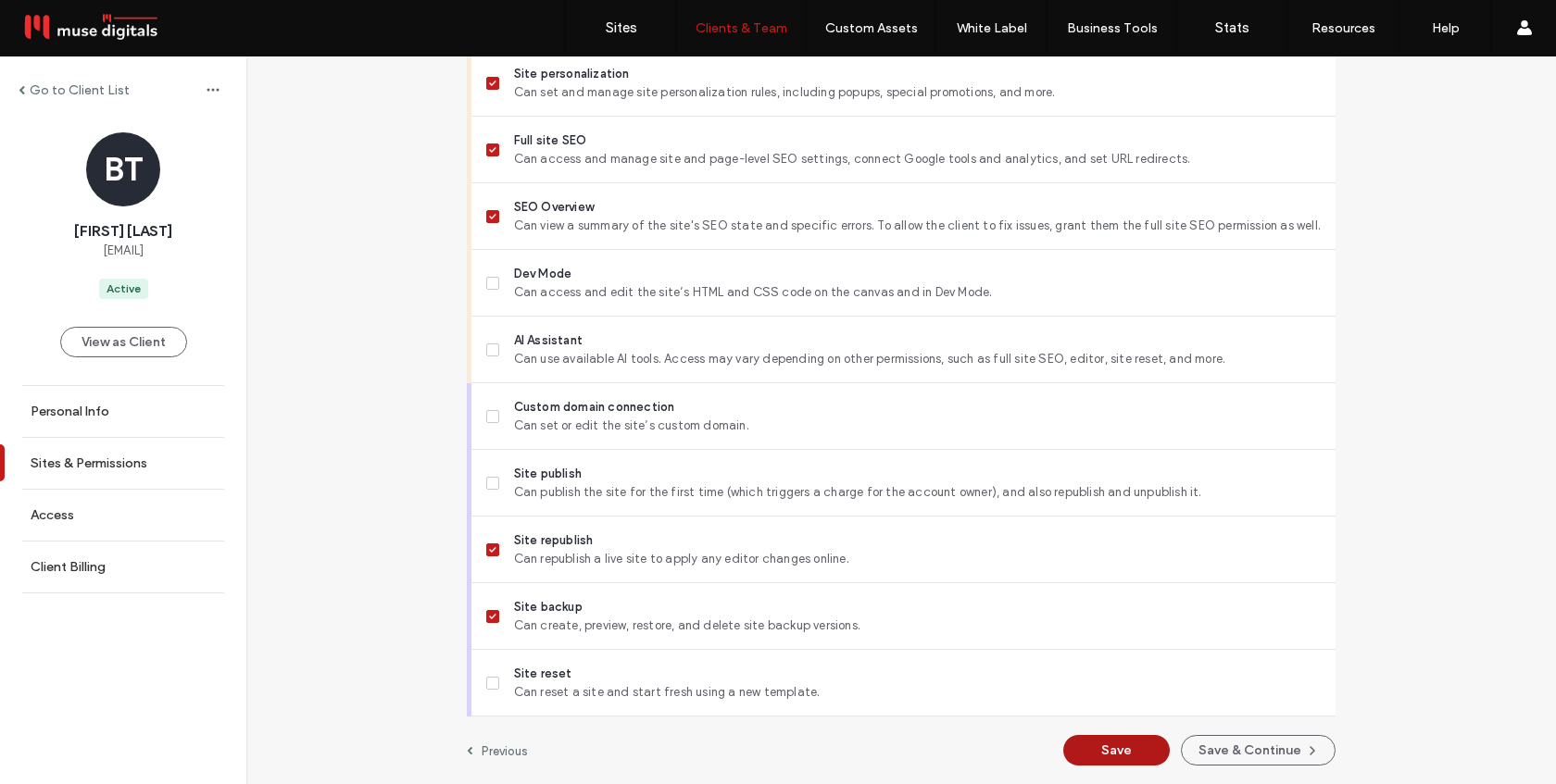 click on "Save" at bounding box center (1116, 750) 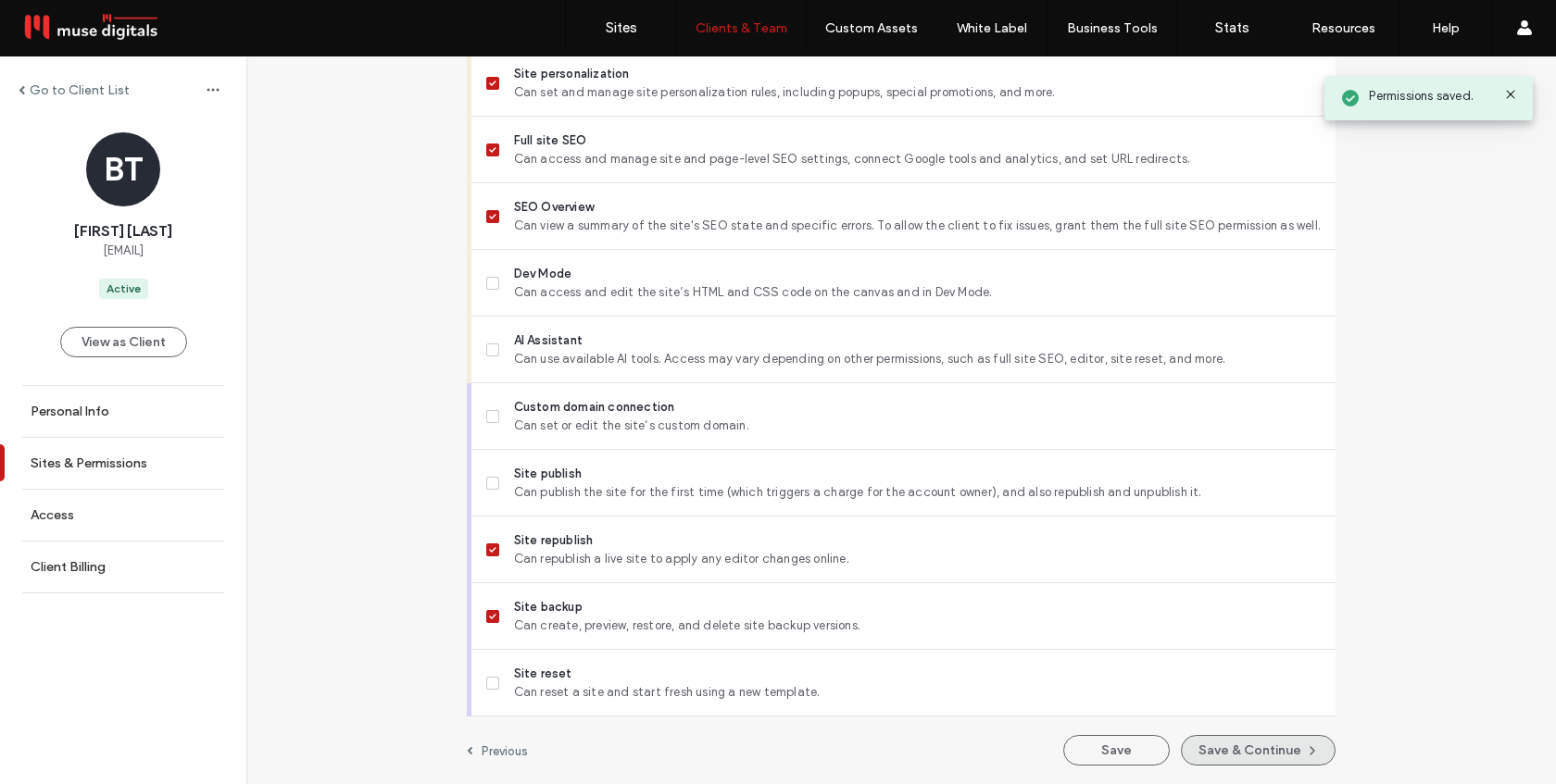 click on "Save & Continue" at bounding box center (1258, 750) 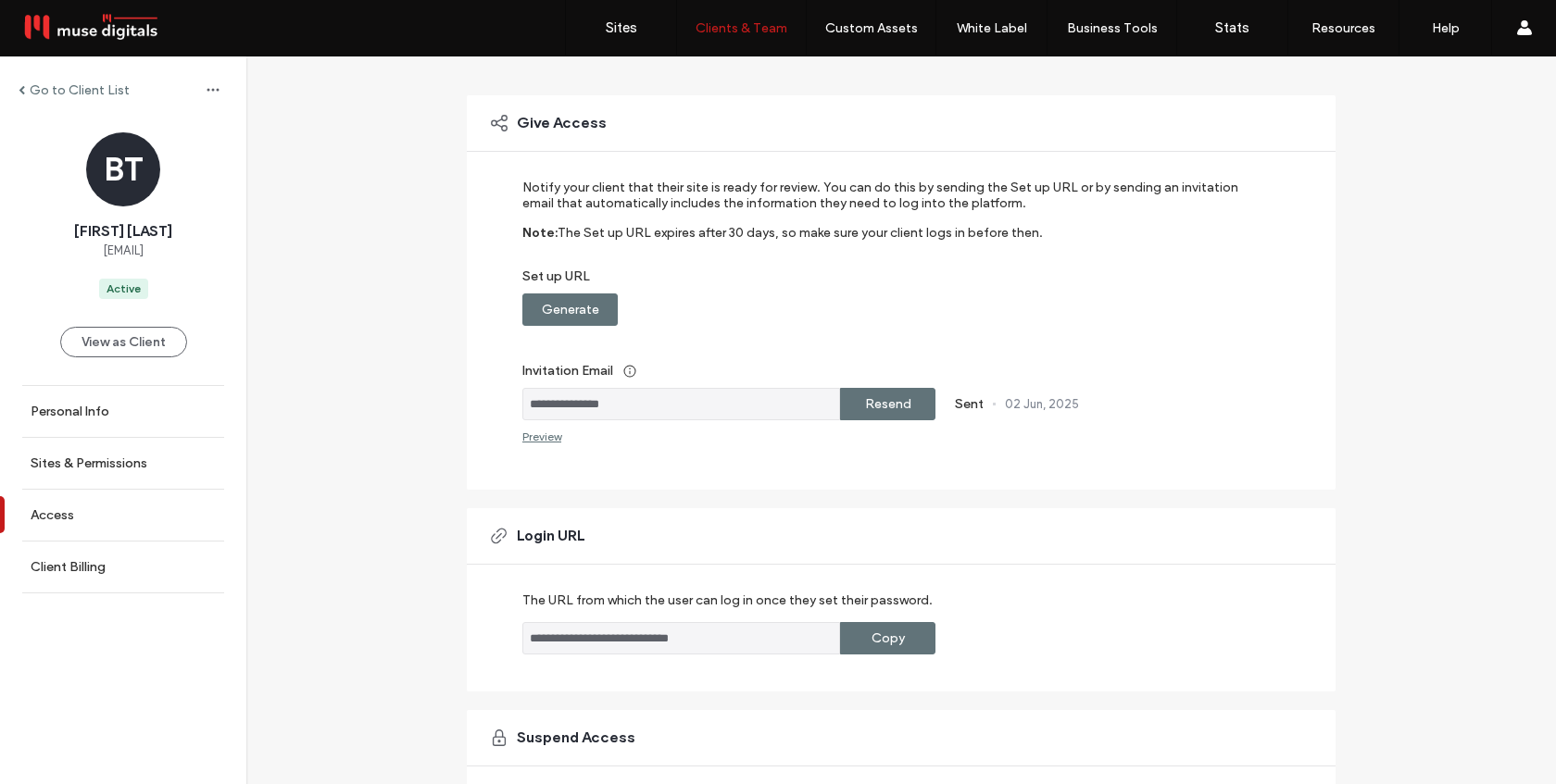 scroll, scrollTop: 275, scrollLeft: 0, axis: vertical 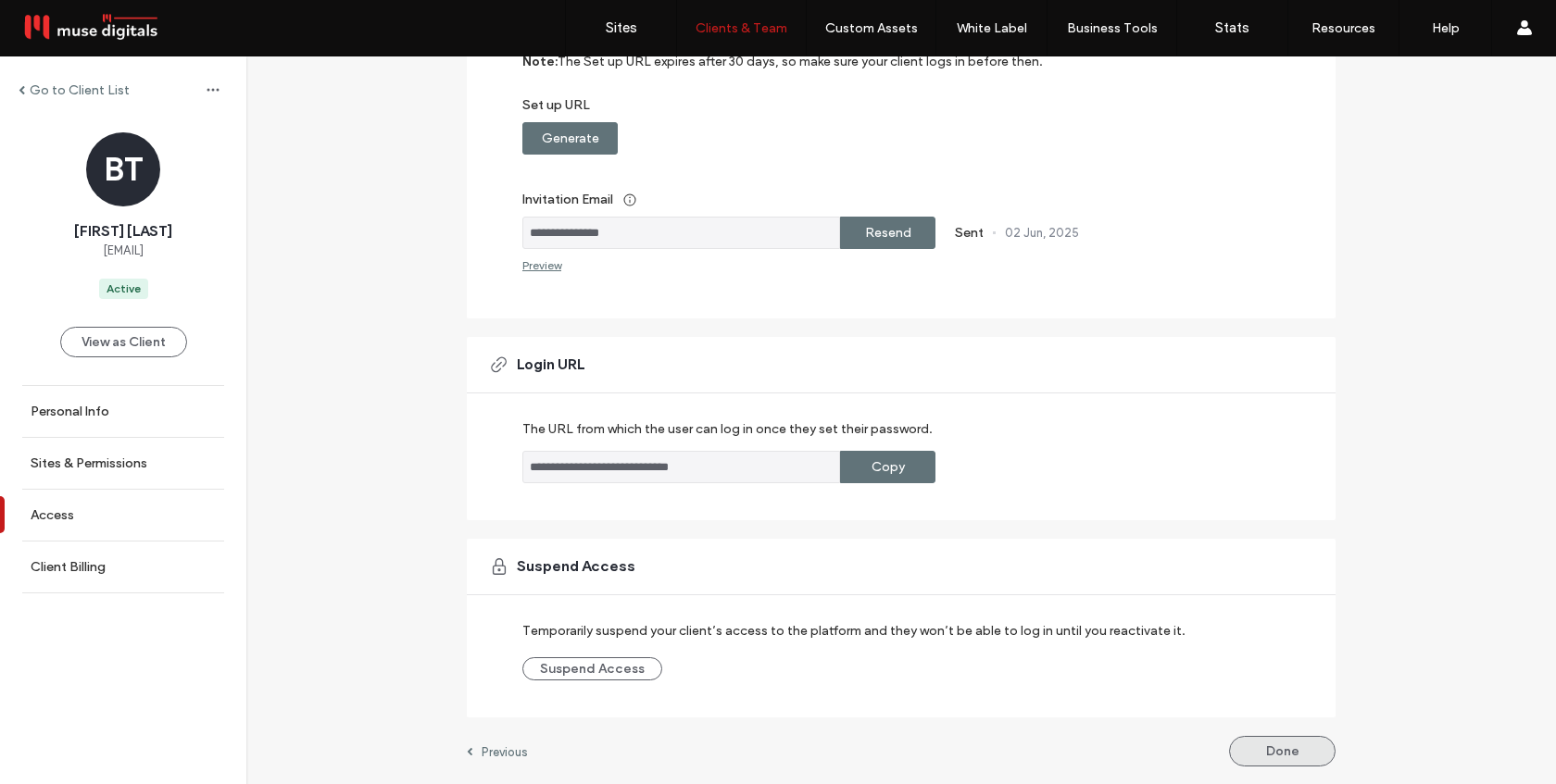 click on "Done" at bounding box center [1282, 751] 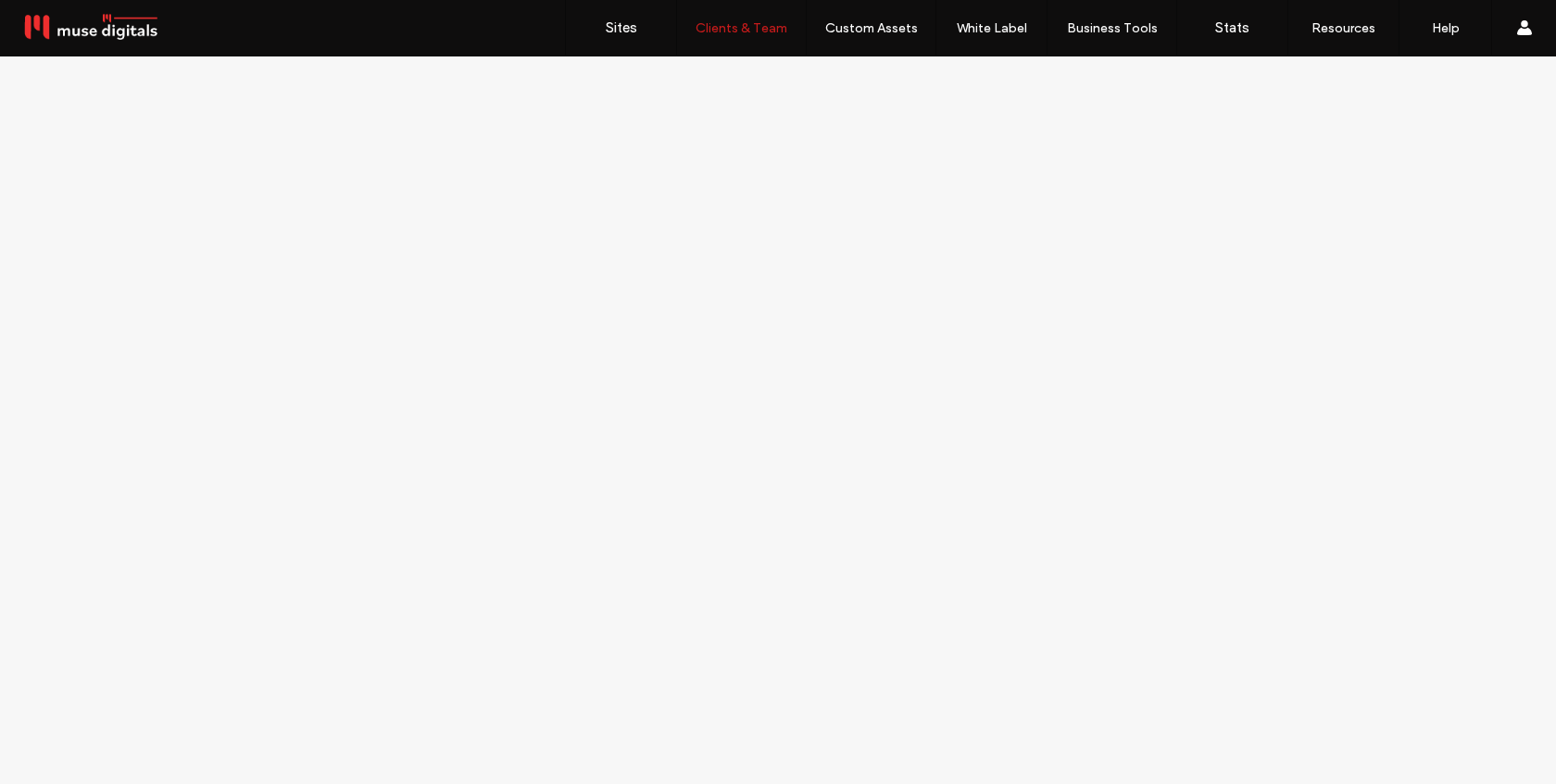 scroll, scrollTop: 0, scrollLeft: 0, axis: both 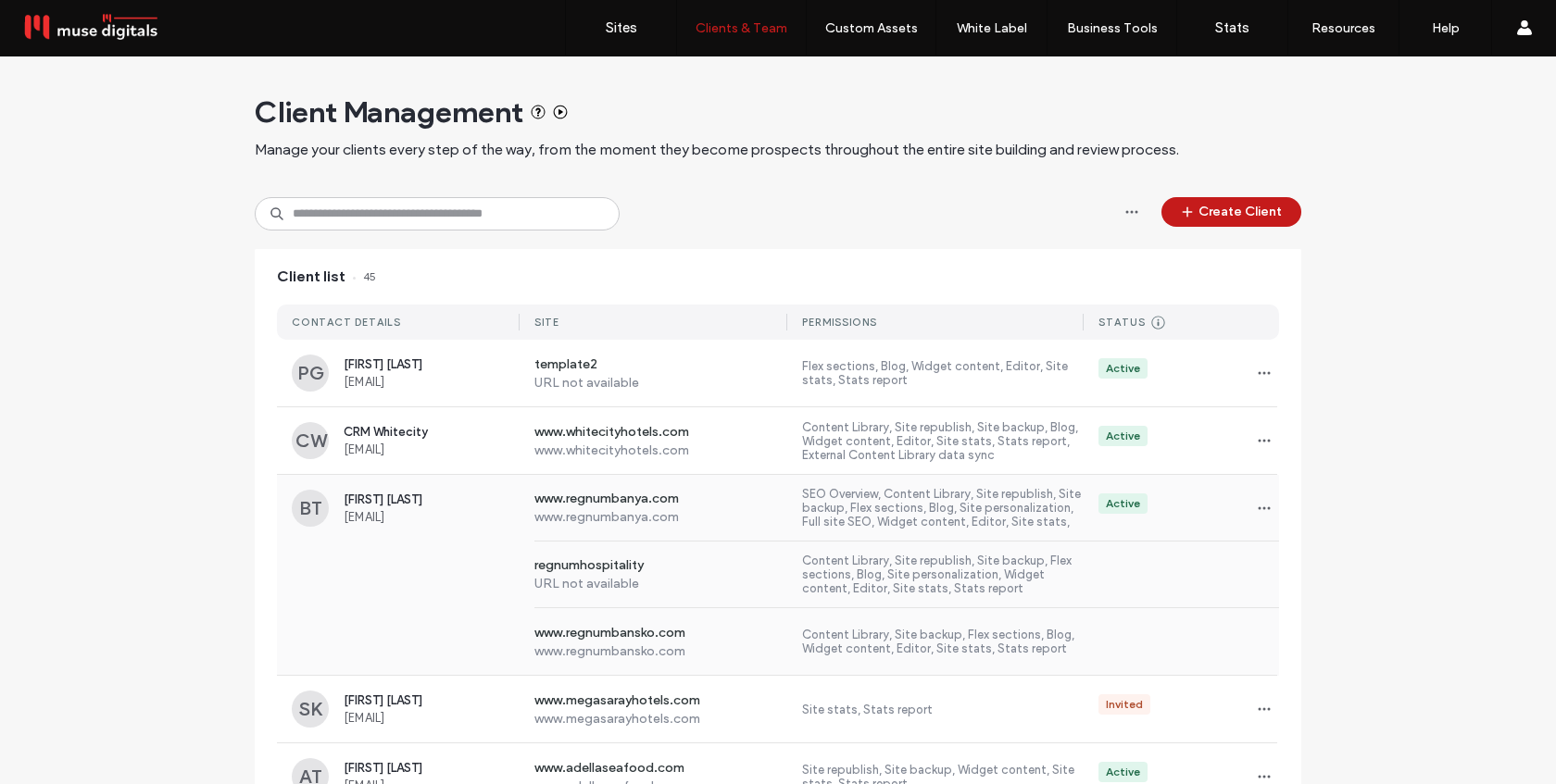 click on "[URL] [URL]" at bounding box center [778, 575] 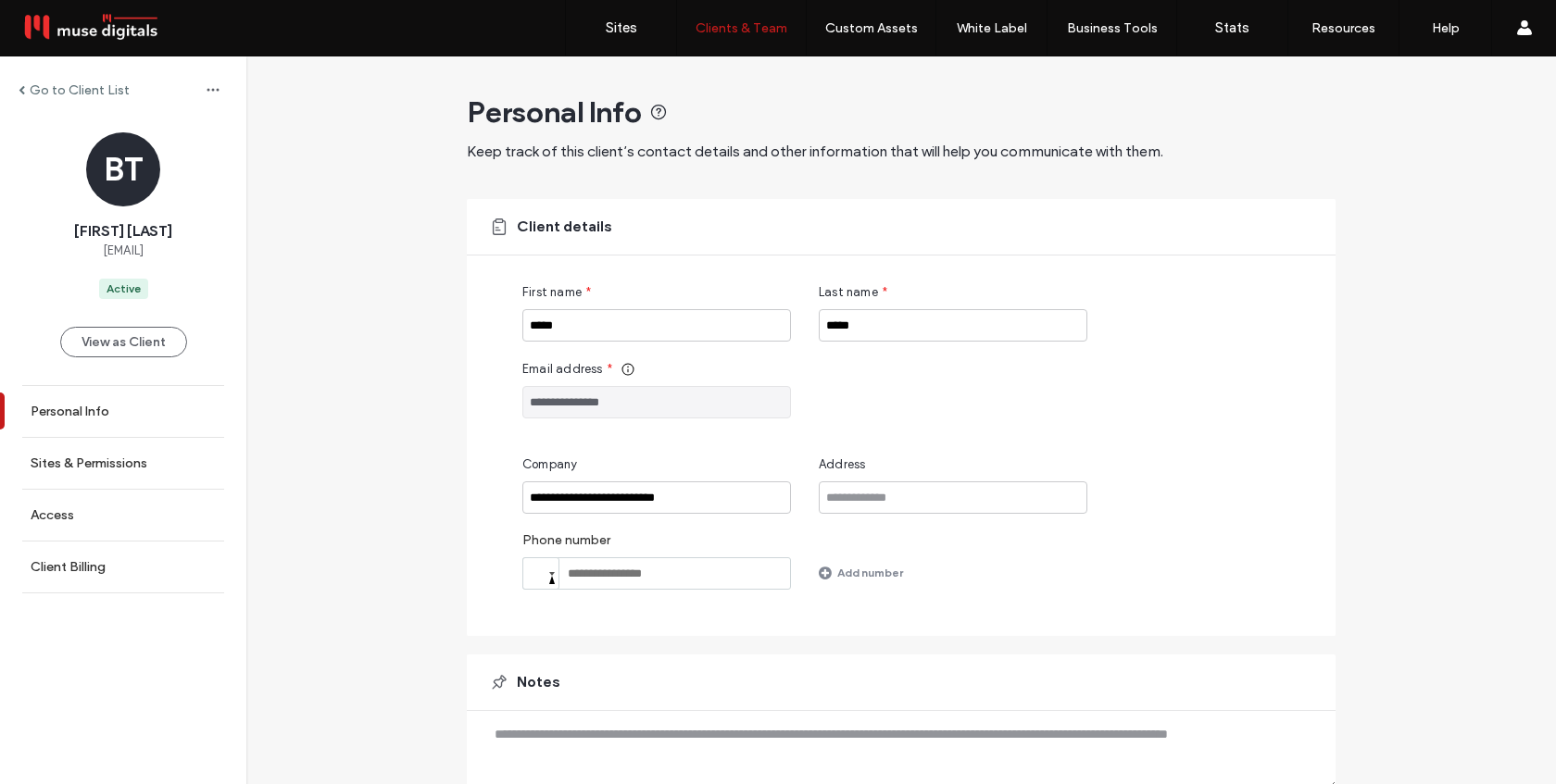 scroll, scrollTop: 78, scrollLeft: 0, axis: vertical 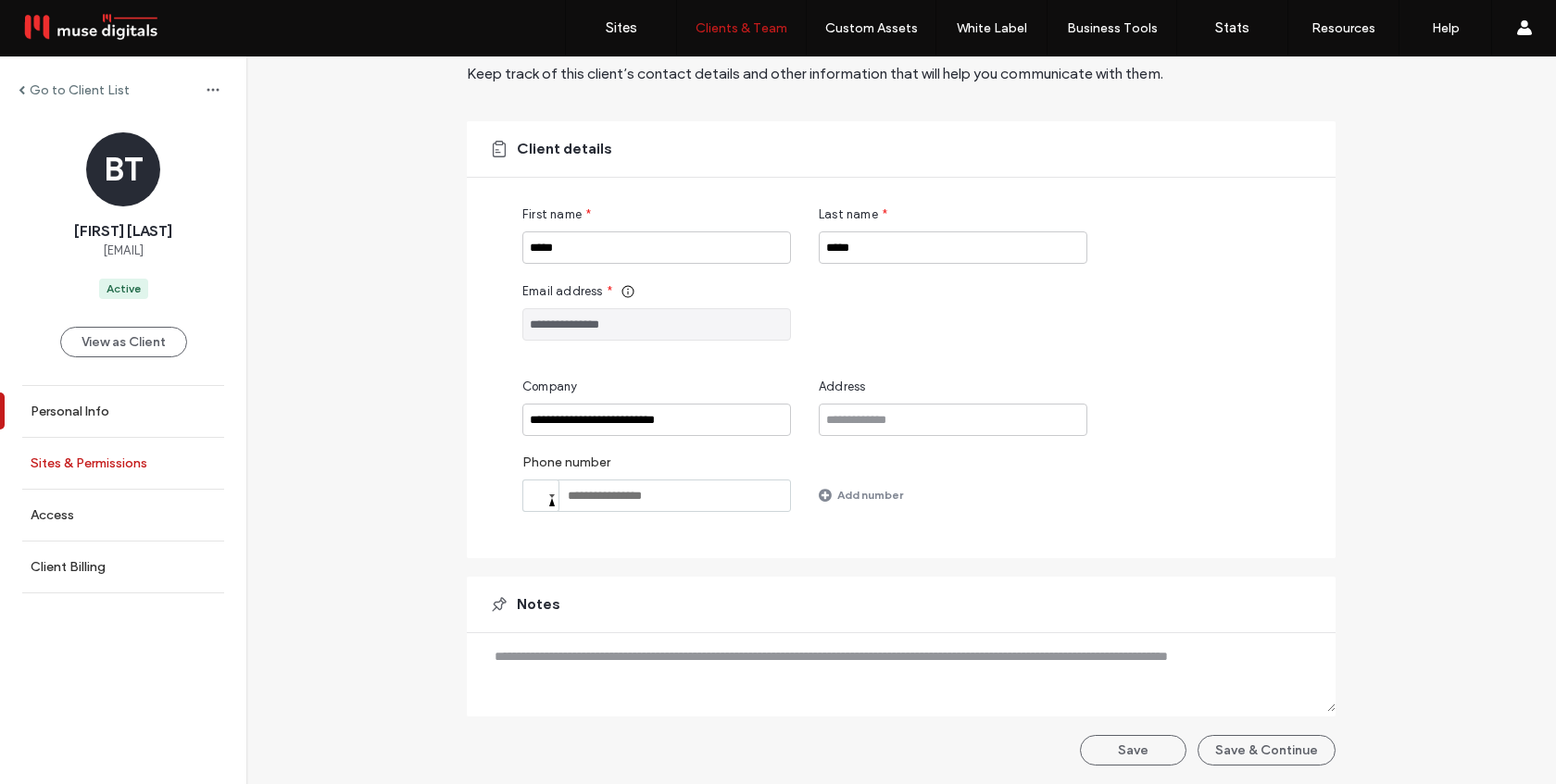 click on "Sites & Permissions" at bounding box center (123, 463) 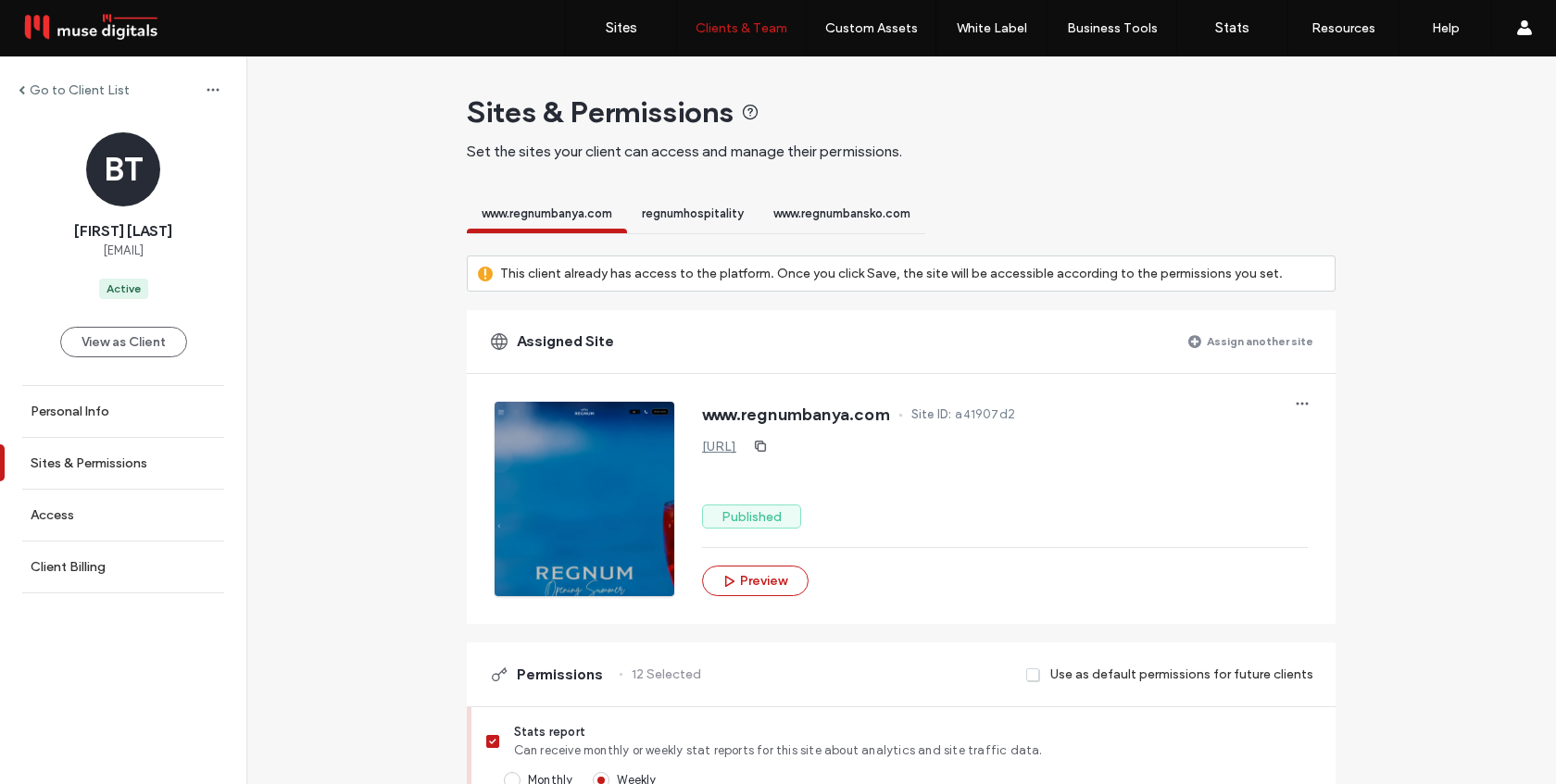 click on "regnumhospitality" at bounding box center [693, 213] 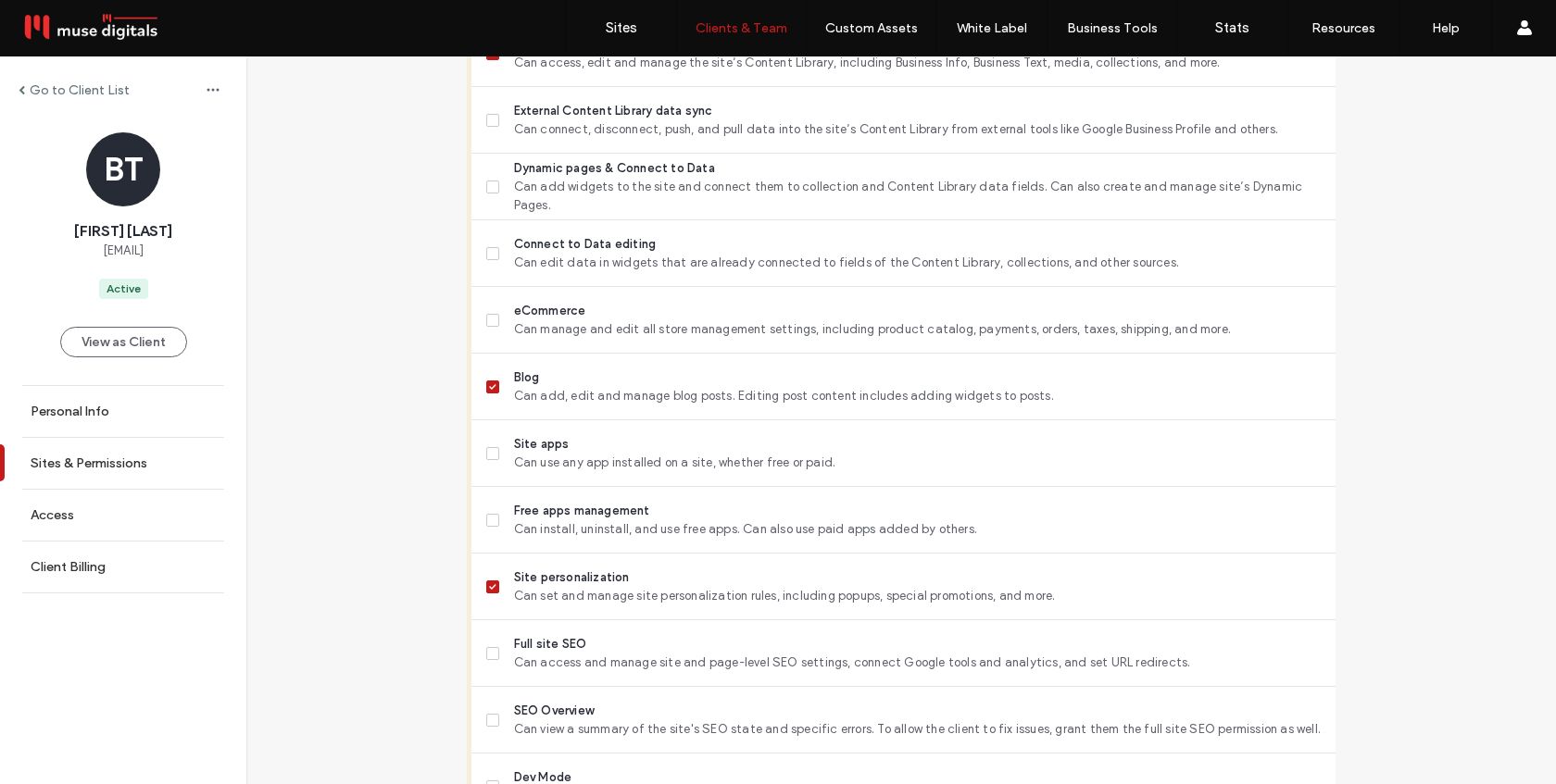scroll, scrollTop: 1193, scrollLeft: 0, axis: vertical 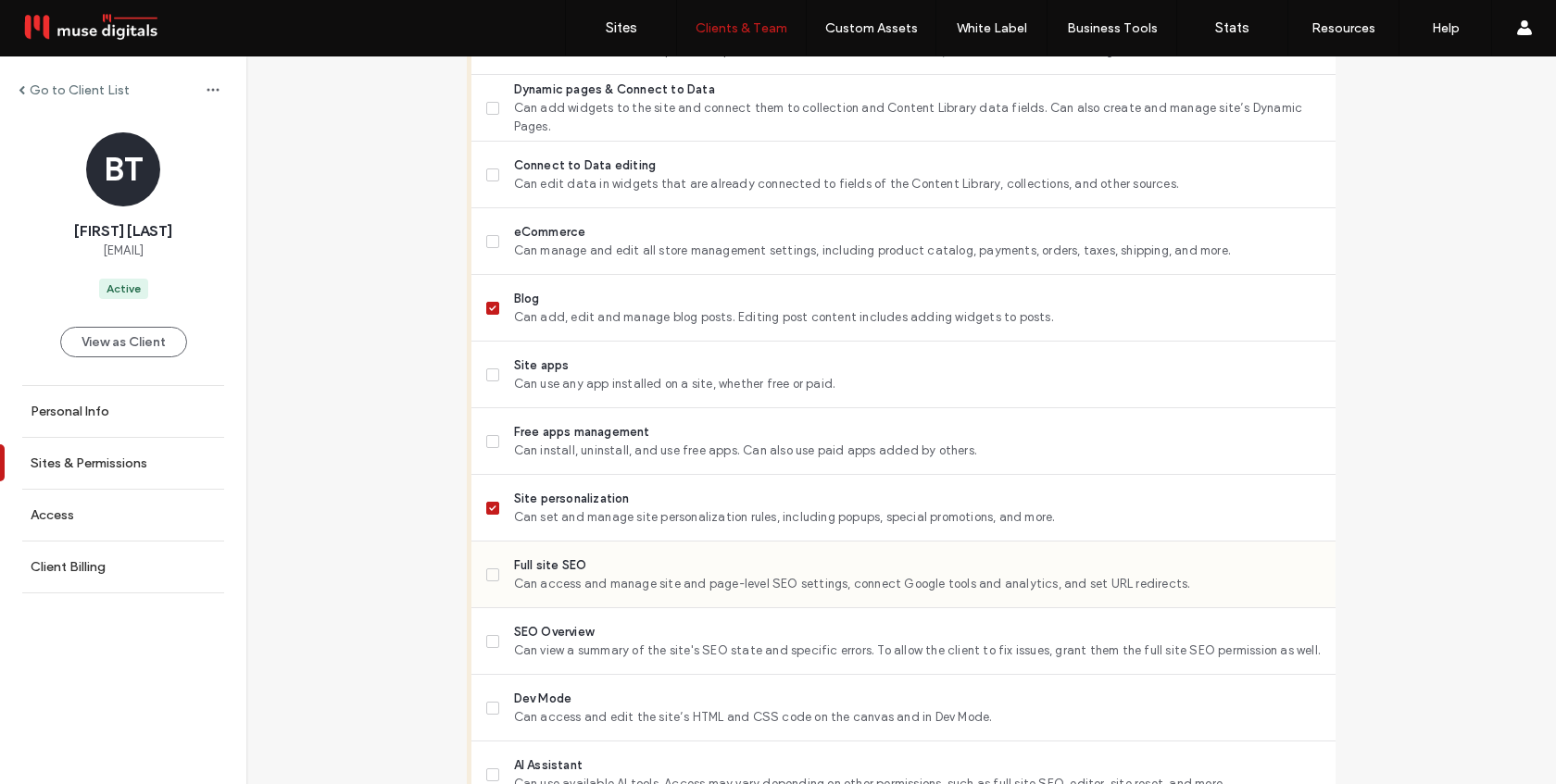 click 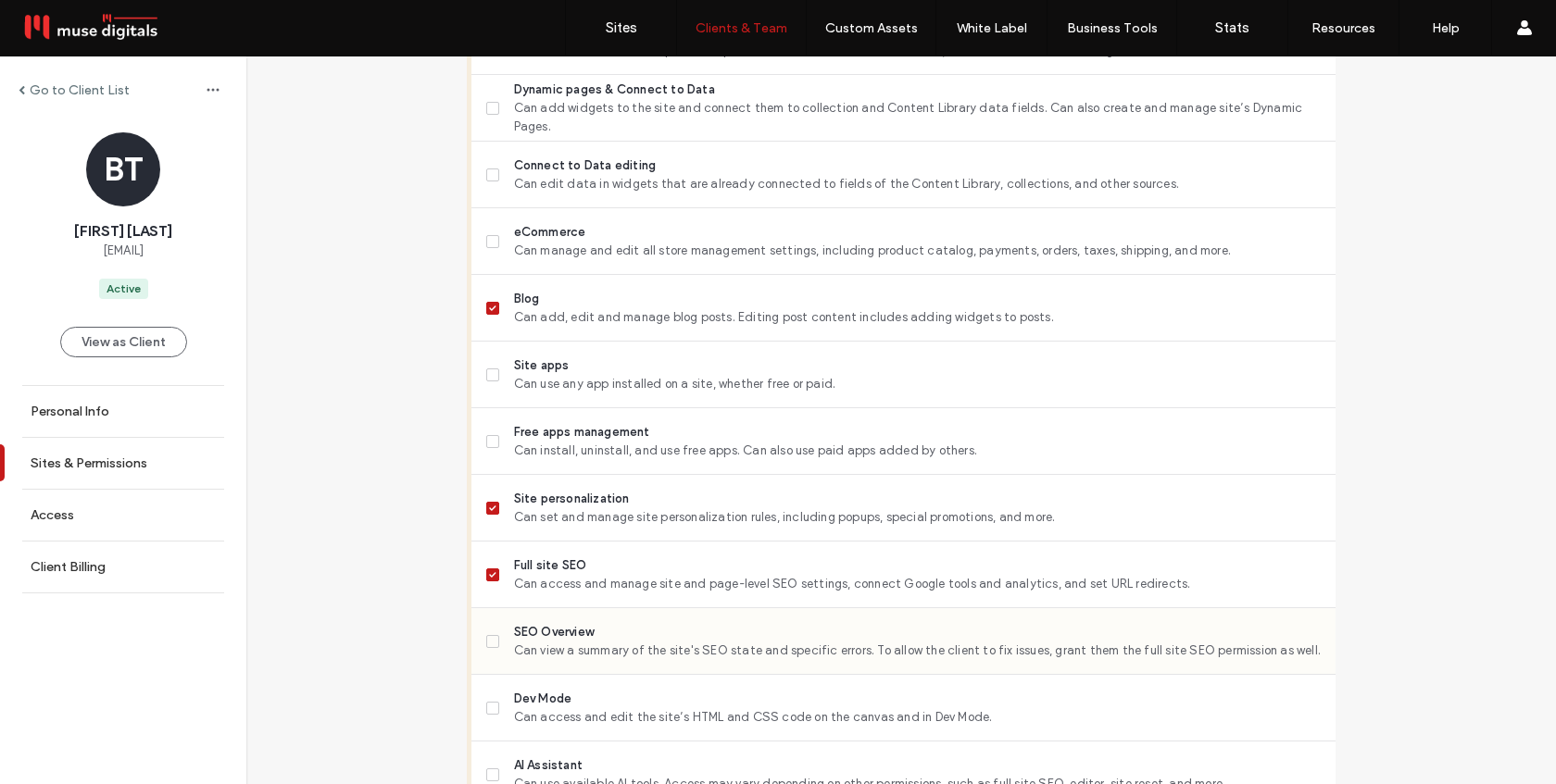 click at bounding box center [493, 641] 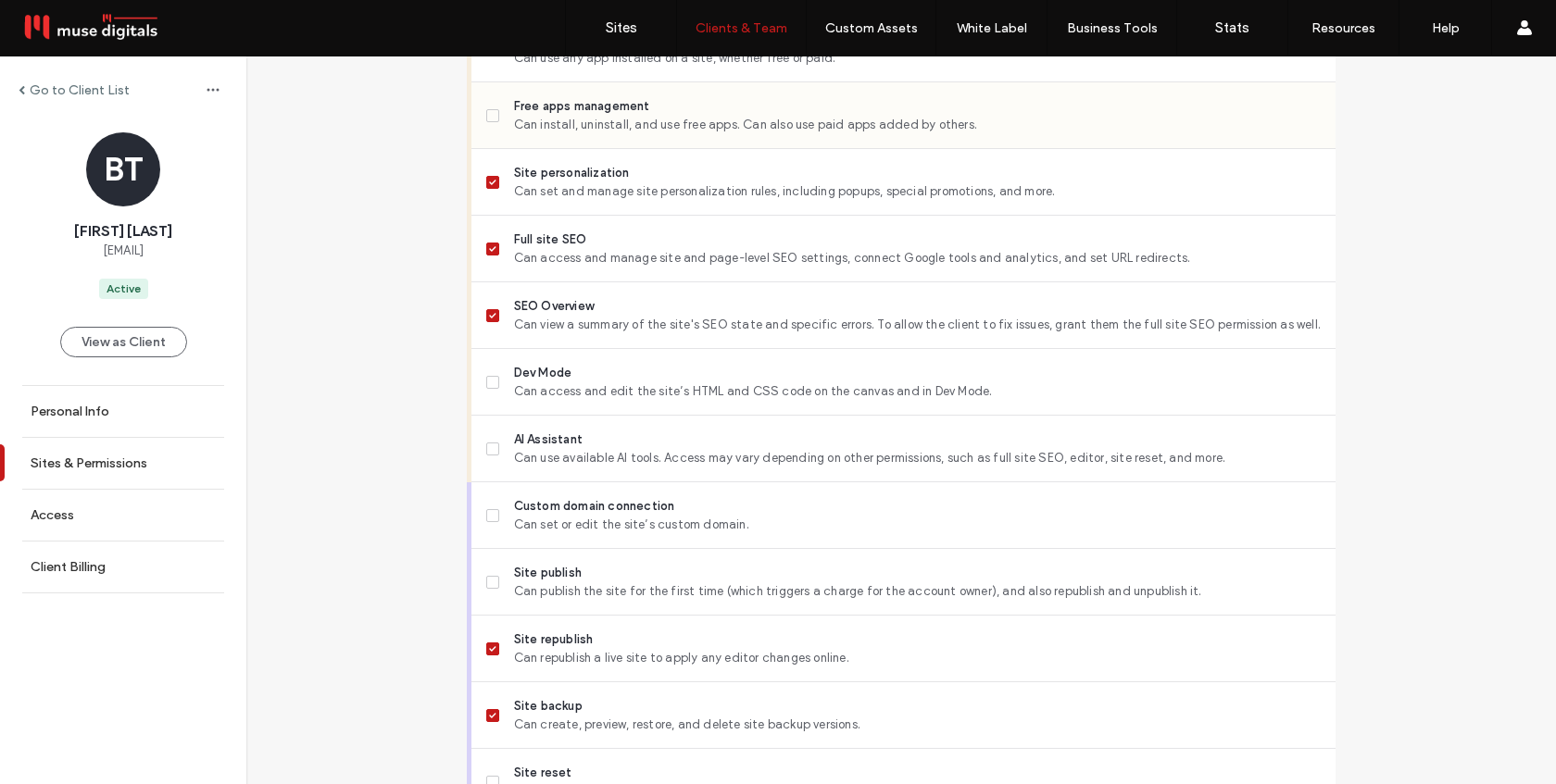 scroll, scrollTop: 1618, scrollLeft: 0, axis: vertical 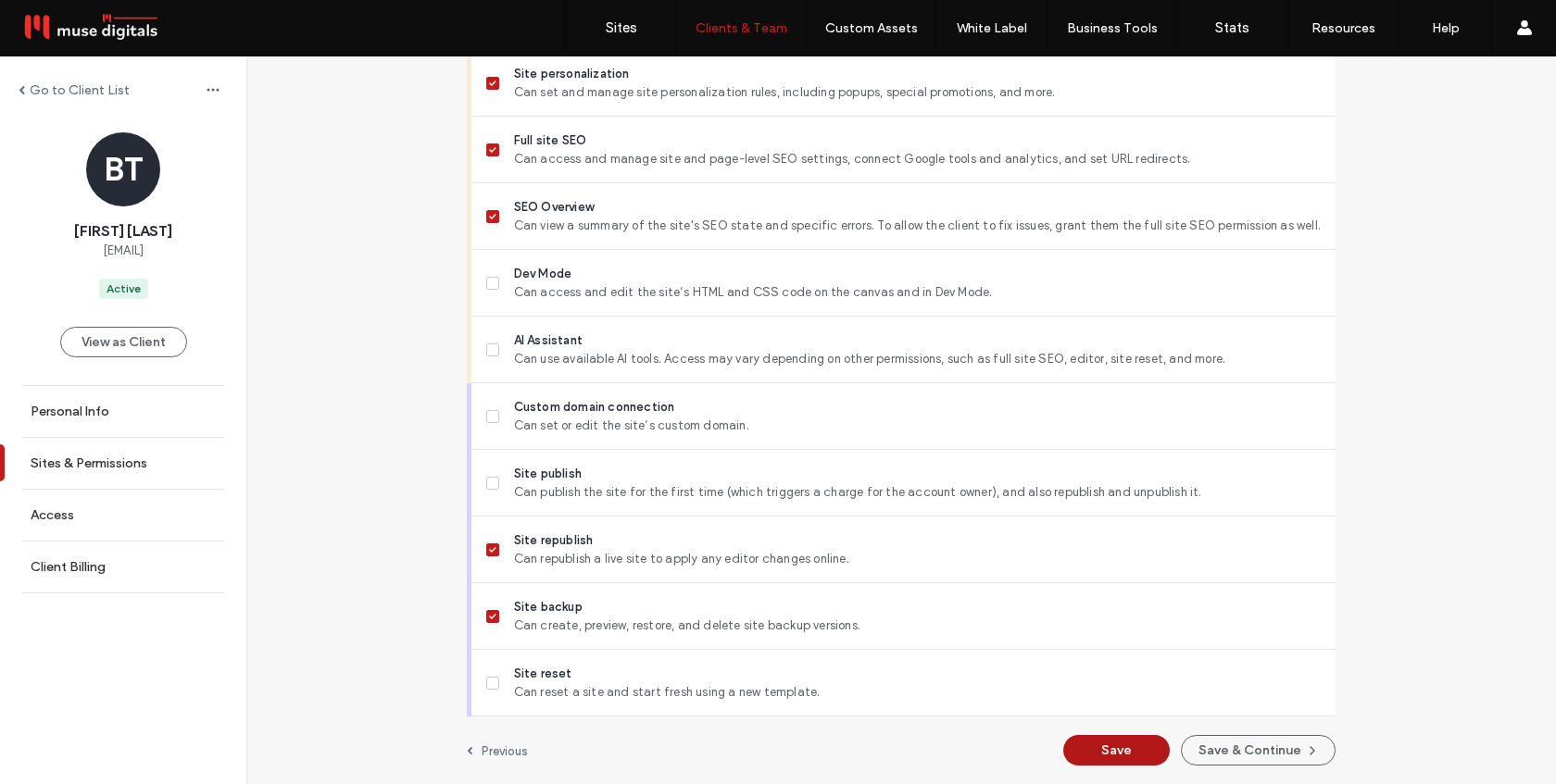 click on "Save" at bounding box center (1116, 750) 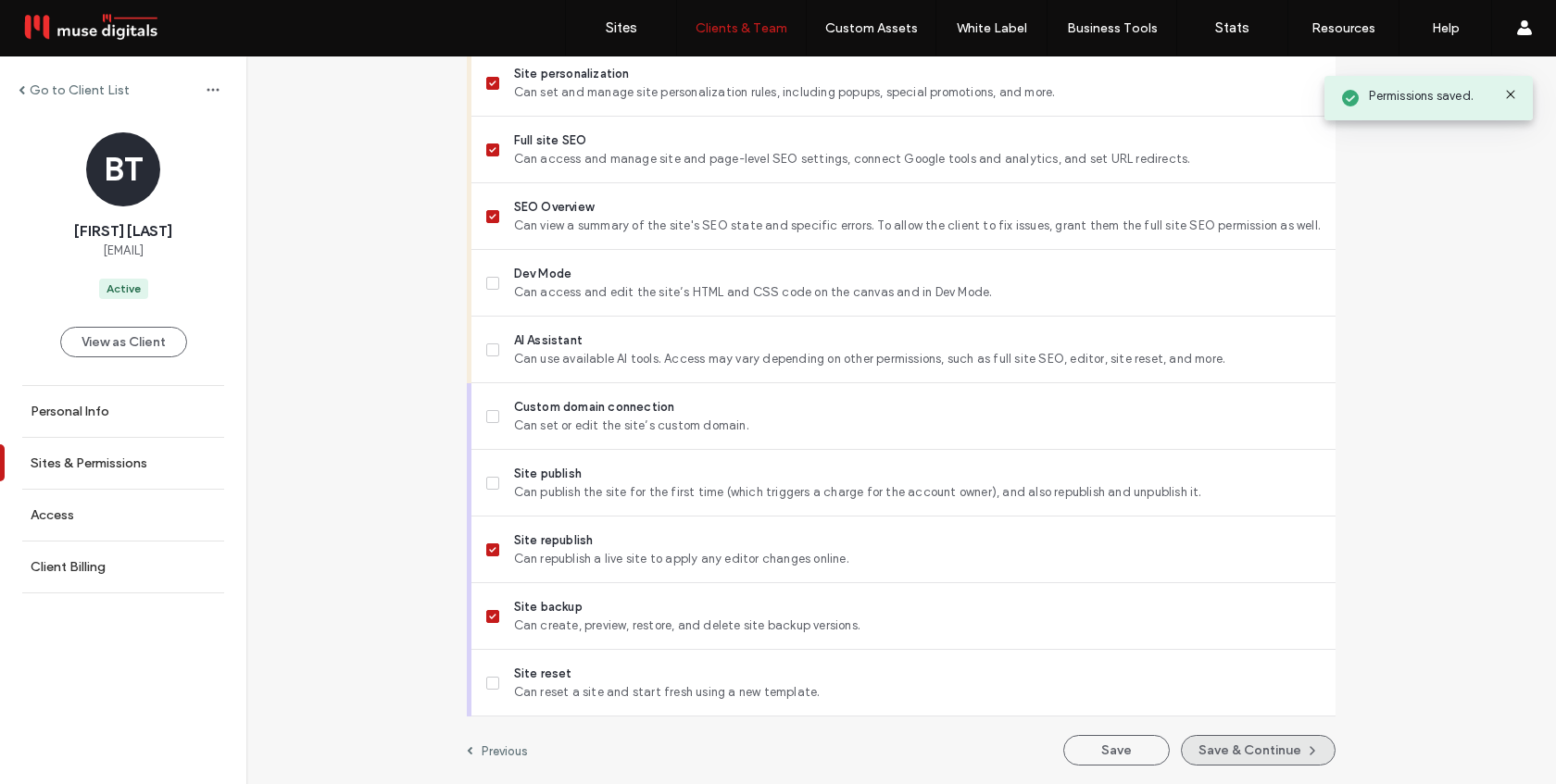 click on "Save & Continue" at bounding box center [1258, 750] 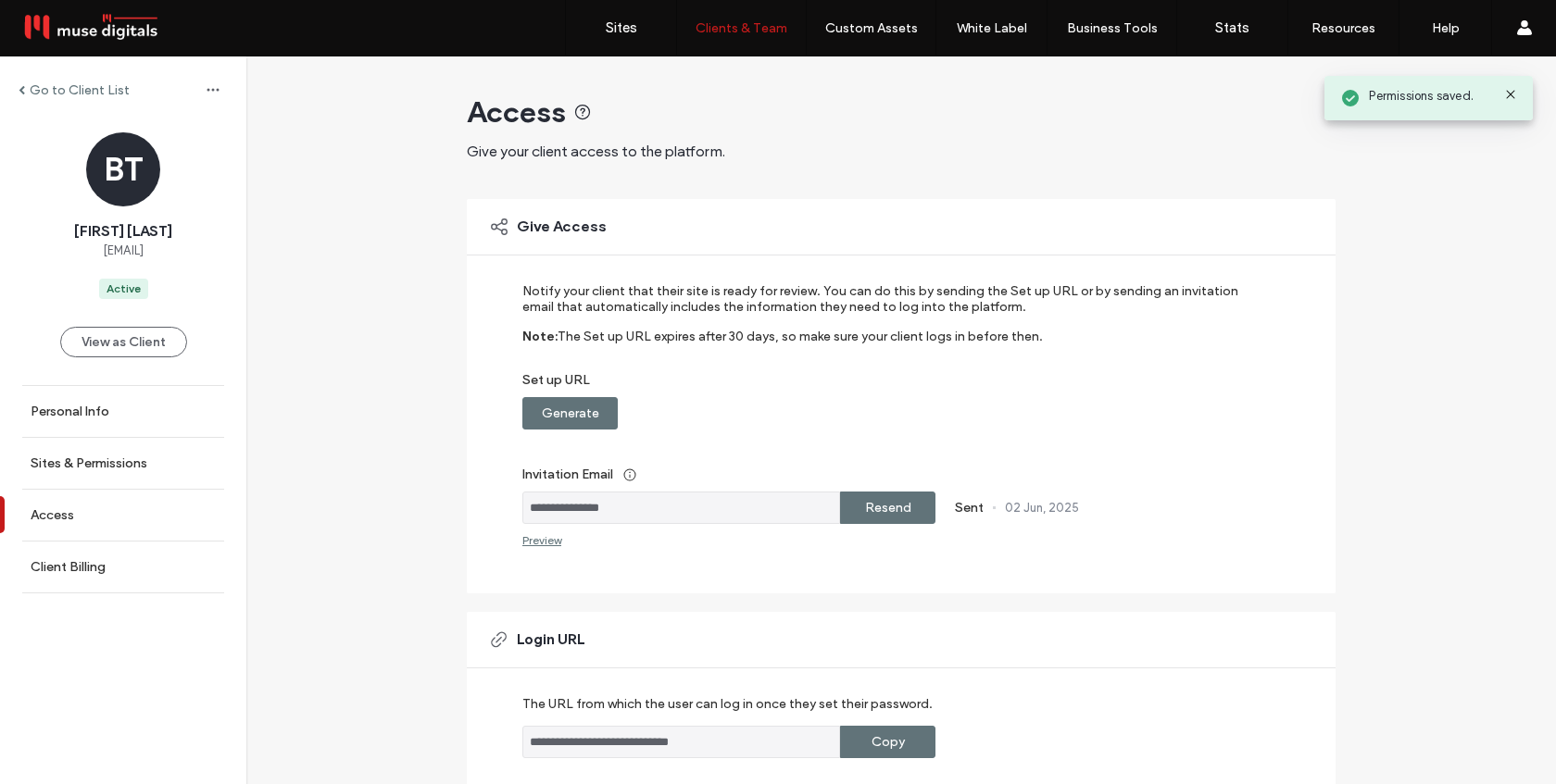 scroll, scrollTop: 275, scrollLeft: 0, axis: vertical 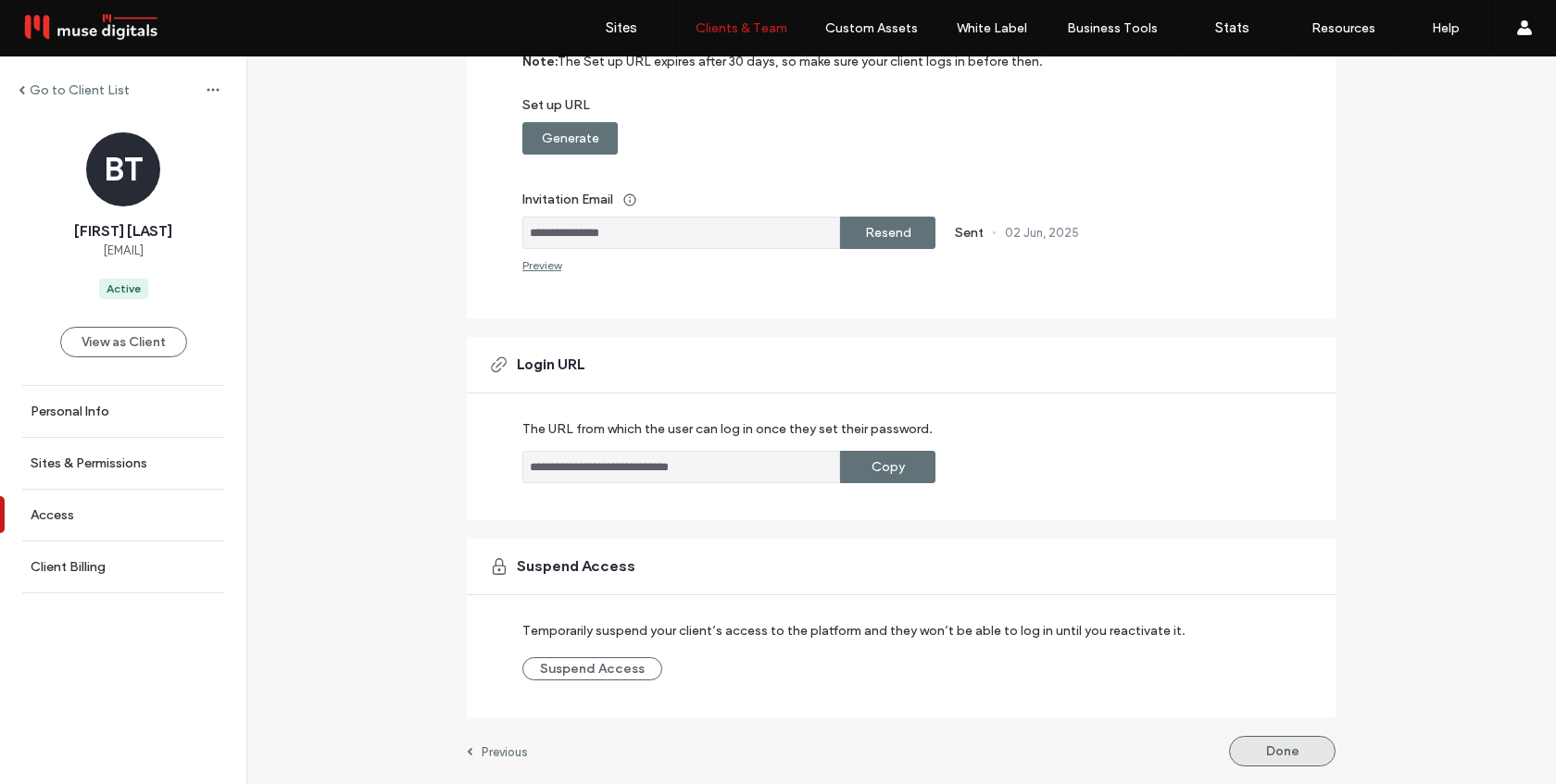 click on "Done" at bounding box center [1282, 751] 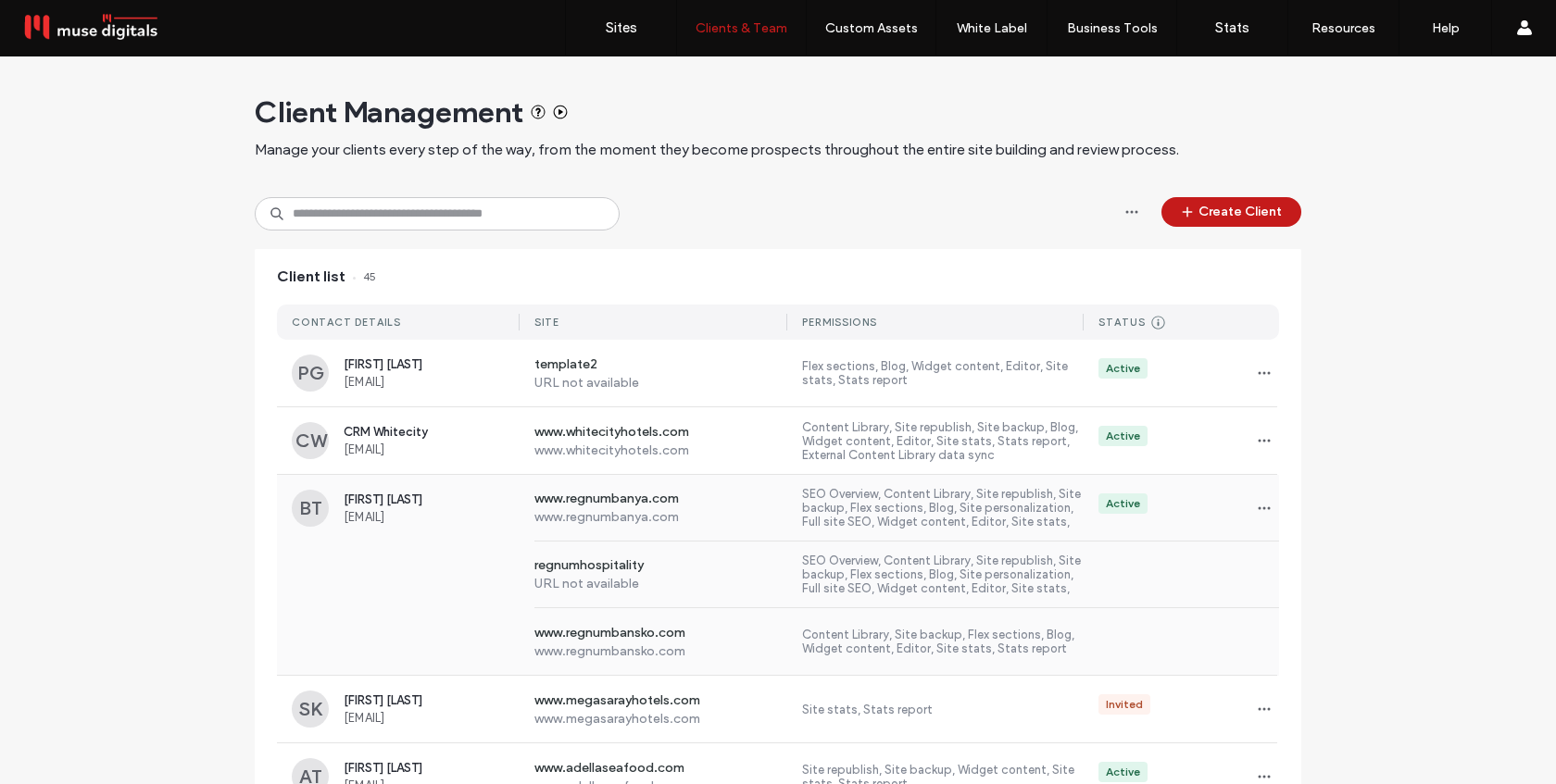 click on "[URL] [URL]" at bounding box center (778, 575) 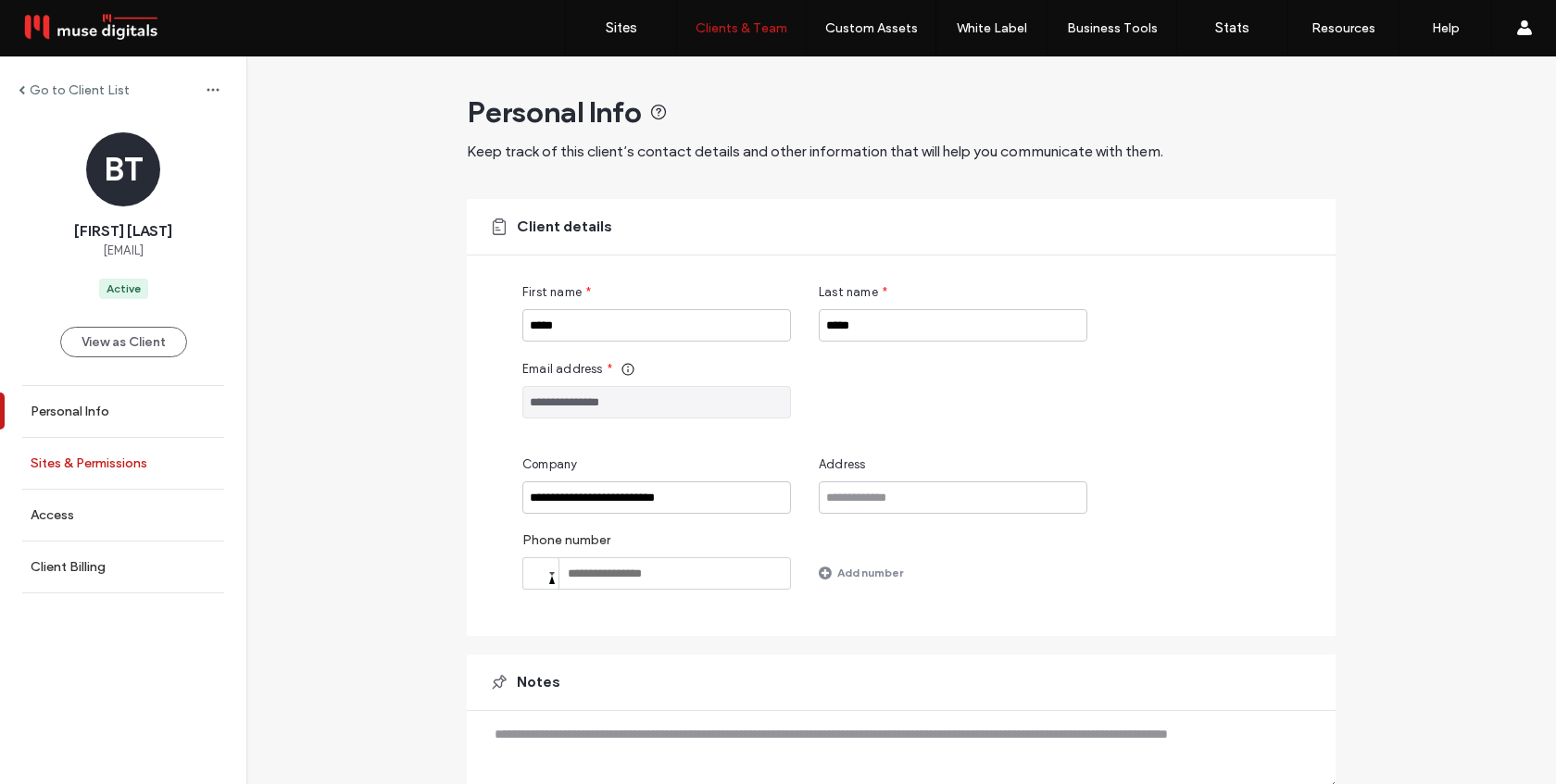 click on "Sites & Permissions" at bounding box center [123, 463] 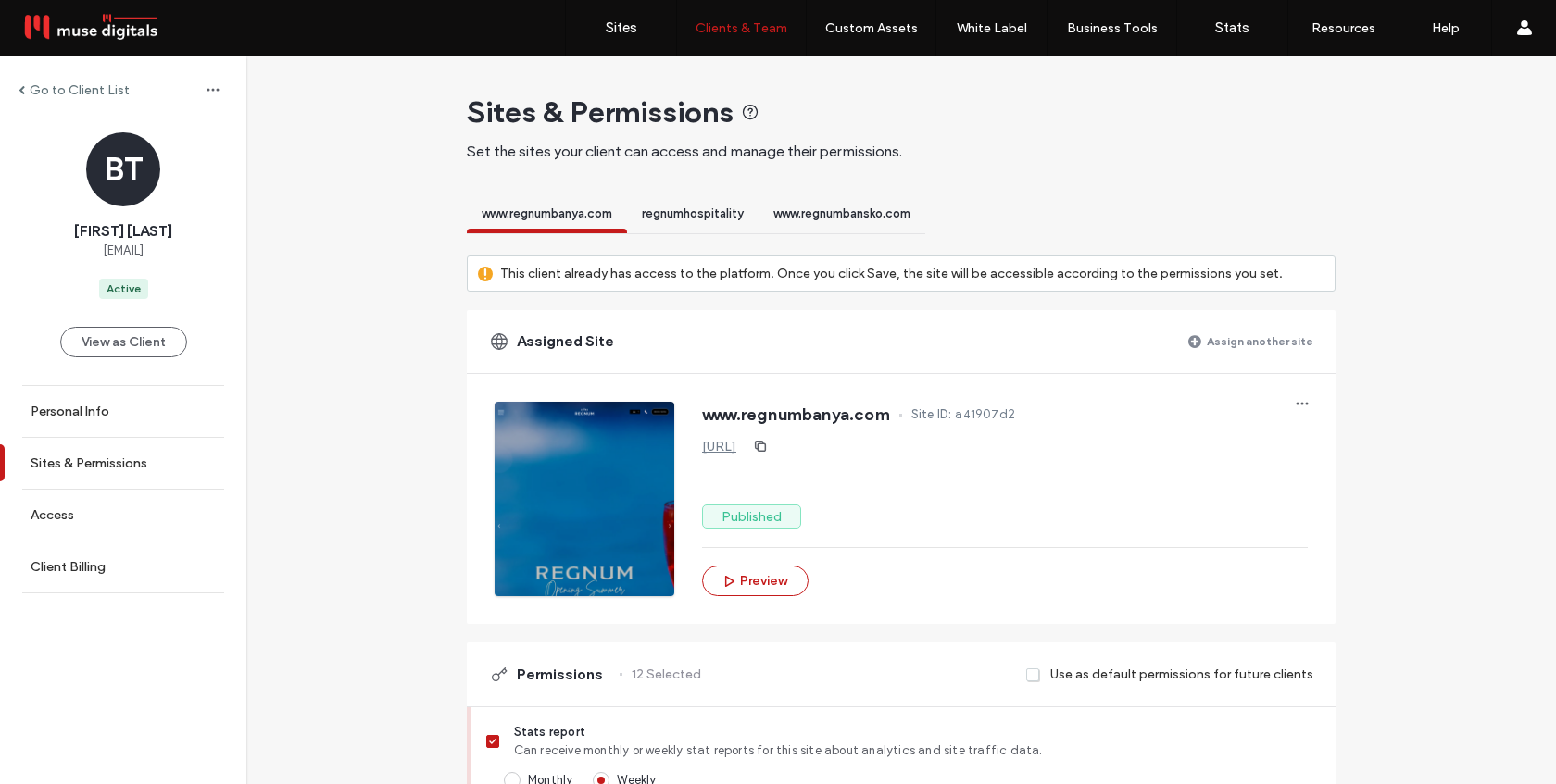 click on "www.regnumbansko.com" at bounding box center [842, 213] 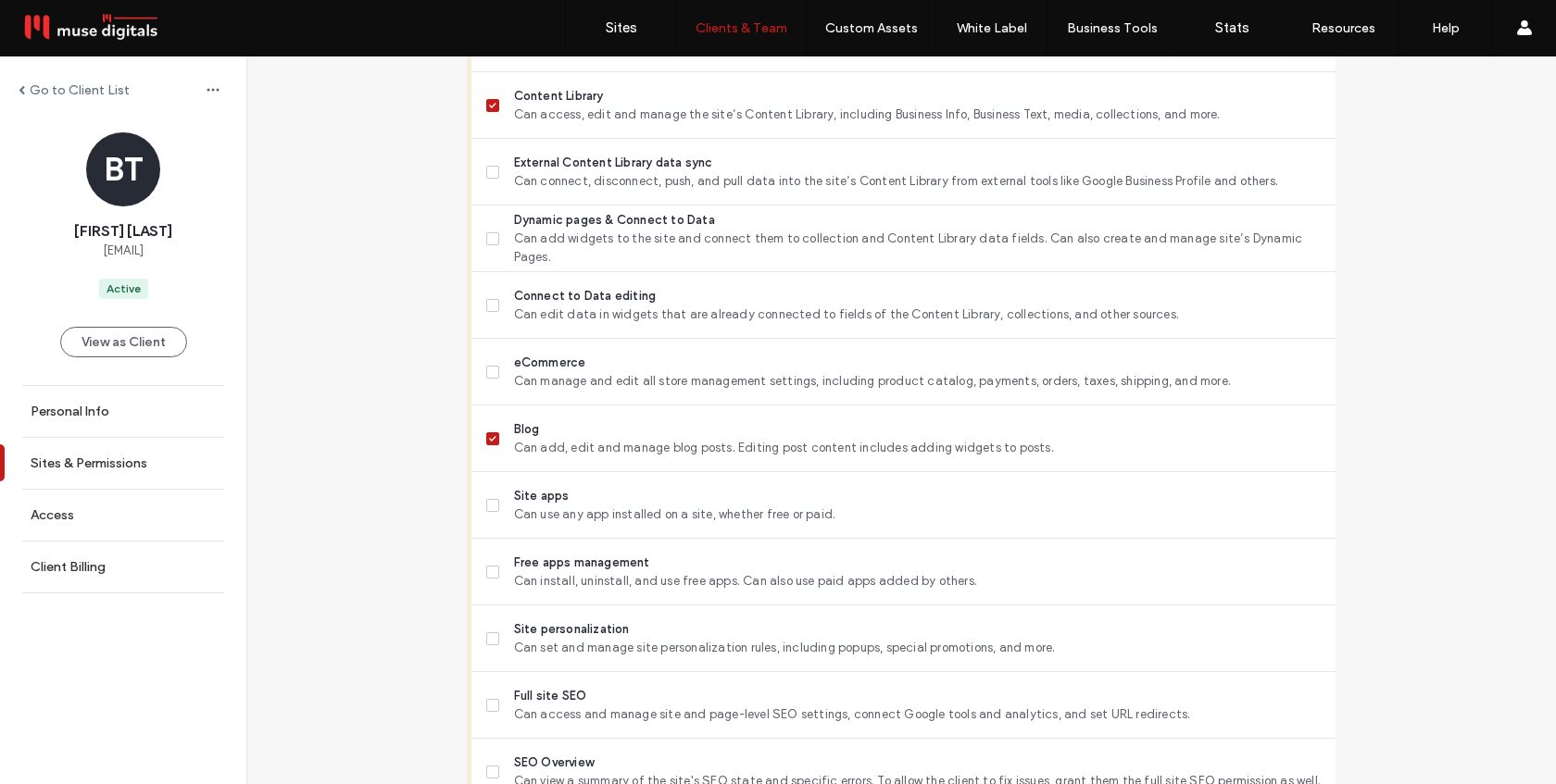 scroll, scrollTop: 1070, scrollLeft: 0, axis: vertical 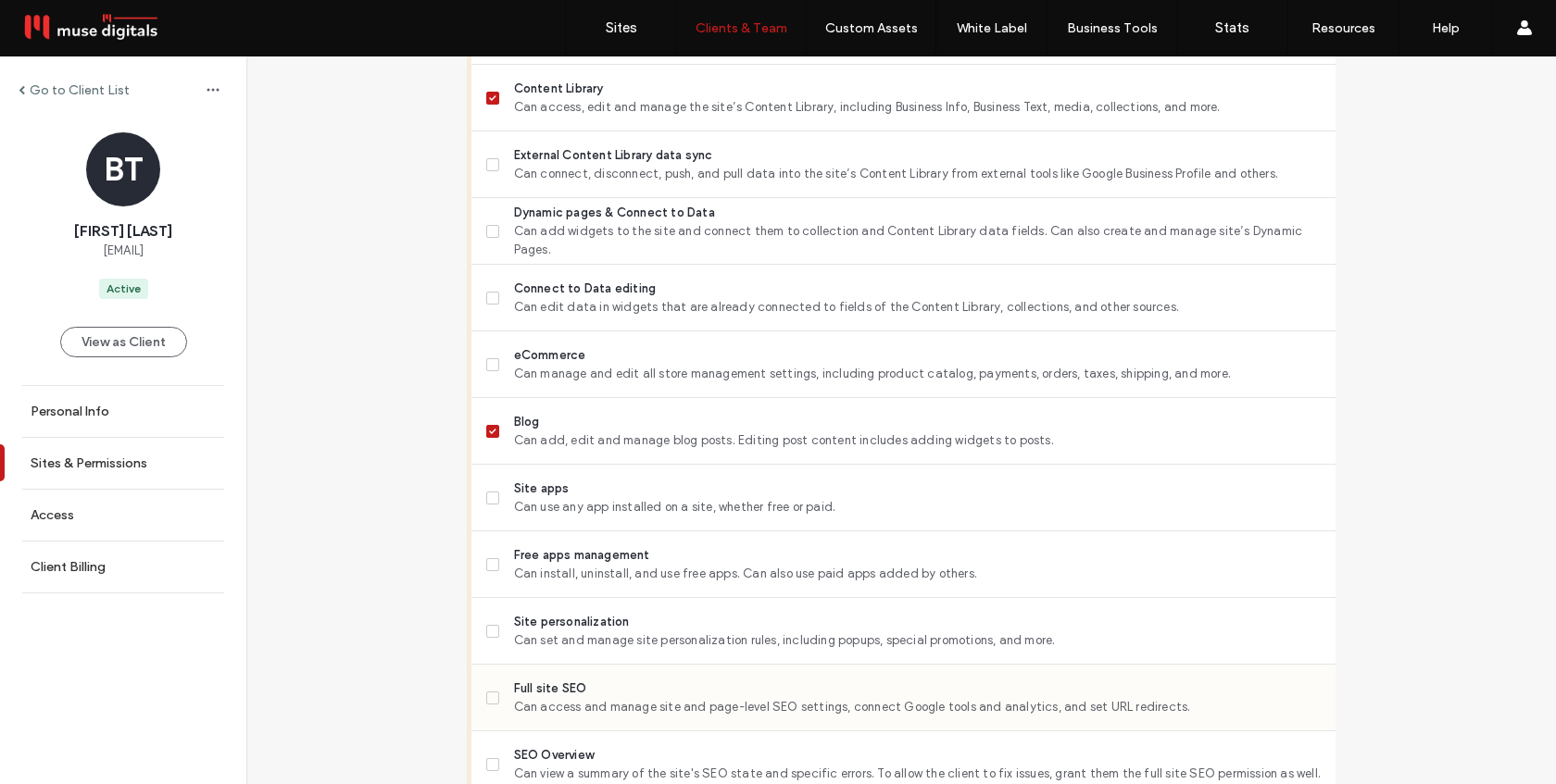 click at bounding box center [493, 698] 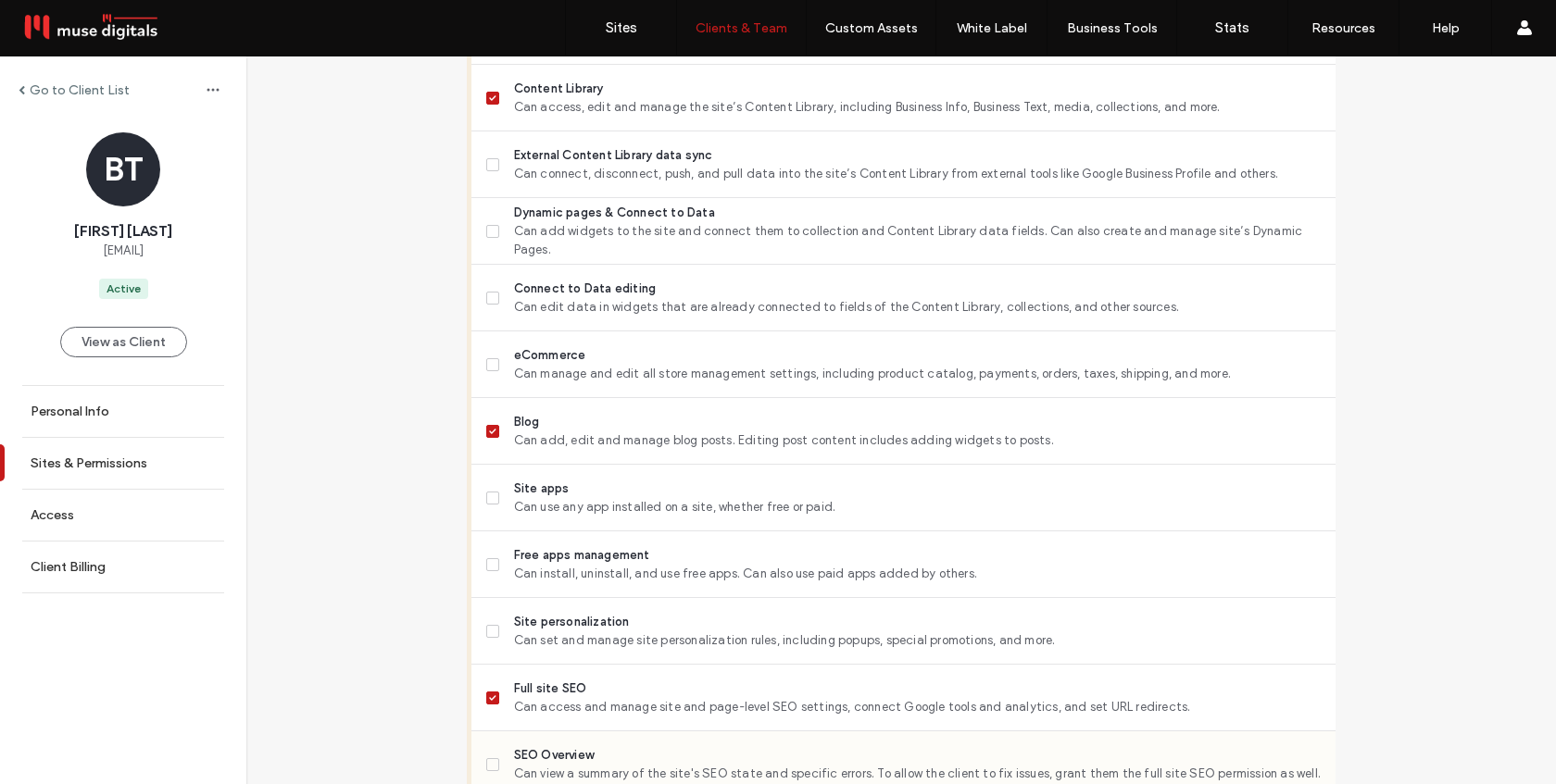 click 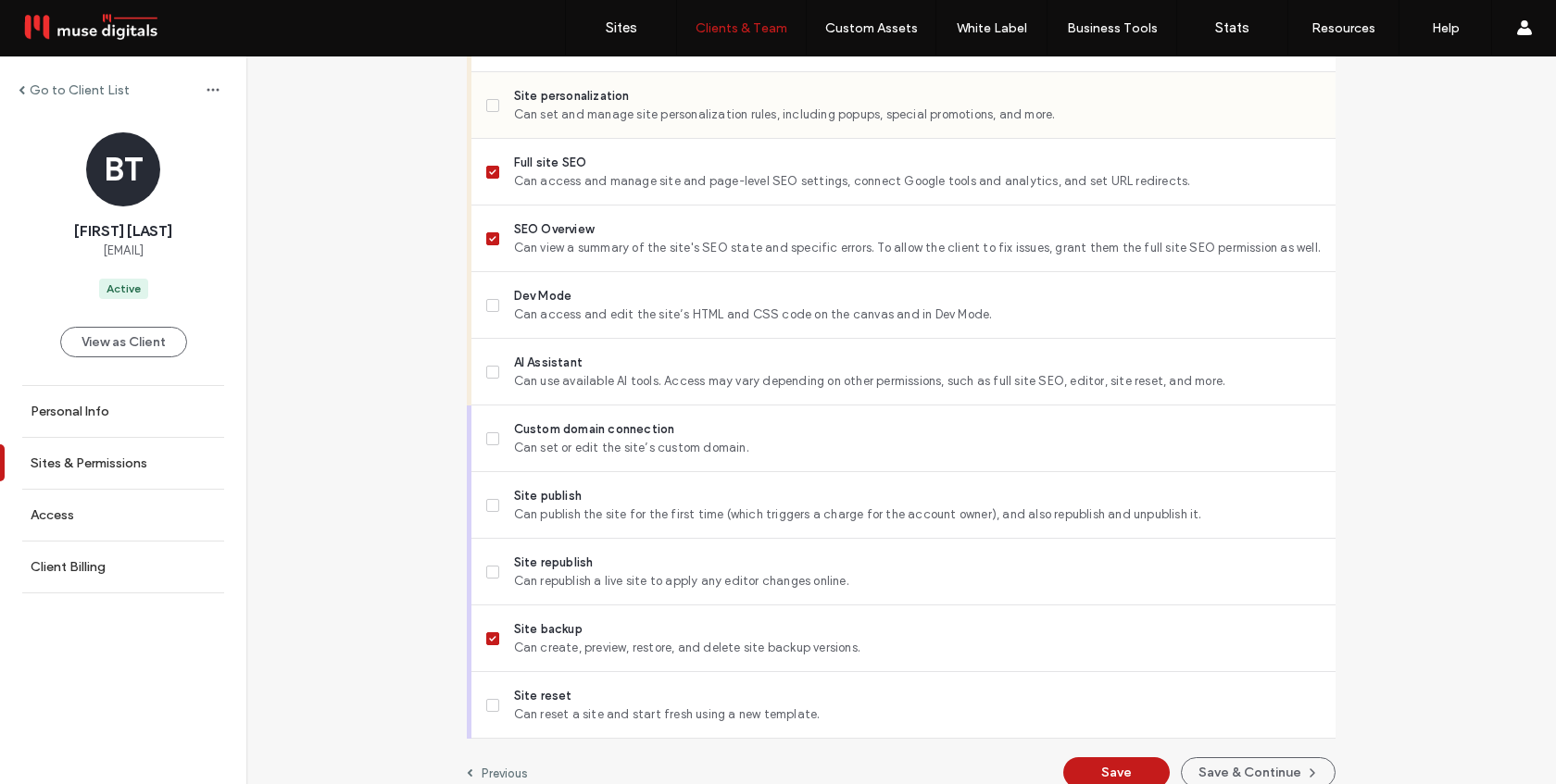 scroll, scrollTop: 1598, scrollLeft: 0, axis: vertical 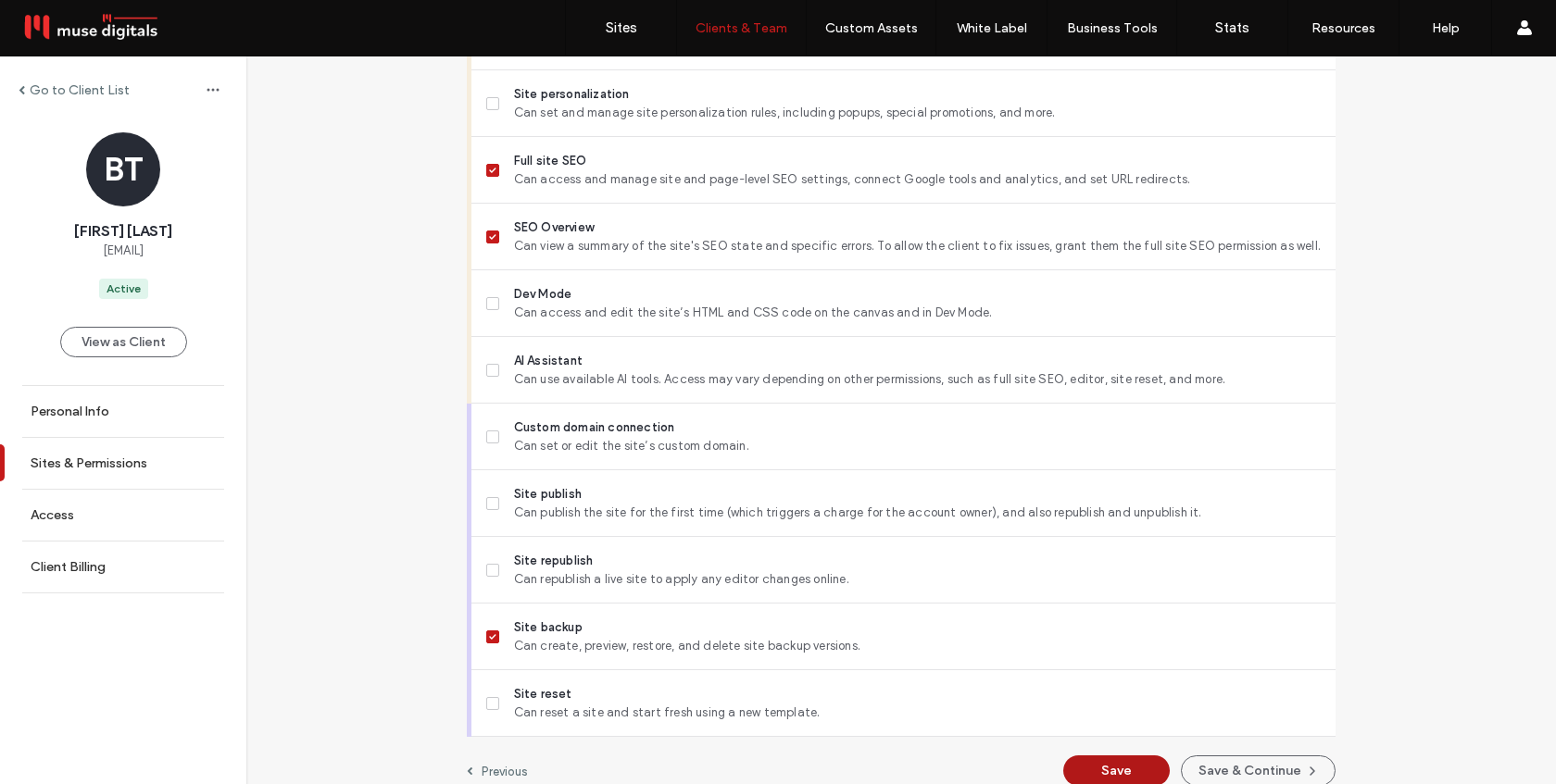 click on "Save" at bounding box center (1116, 770) 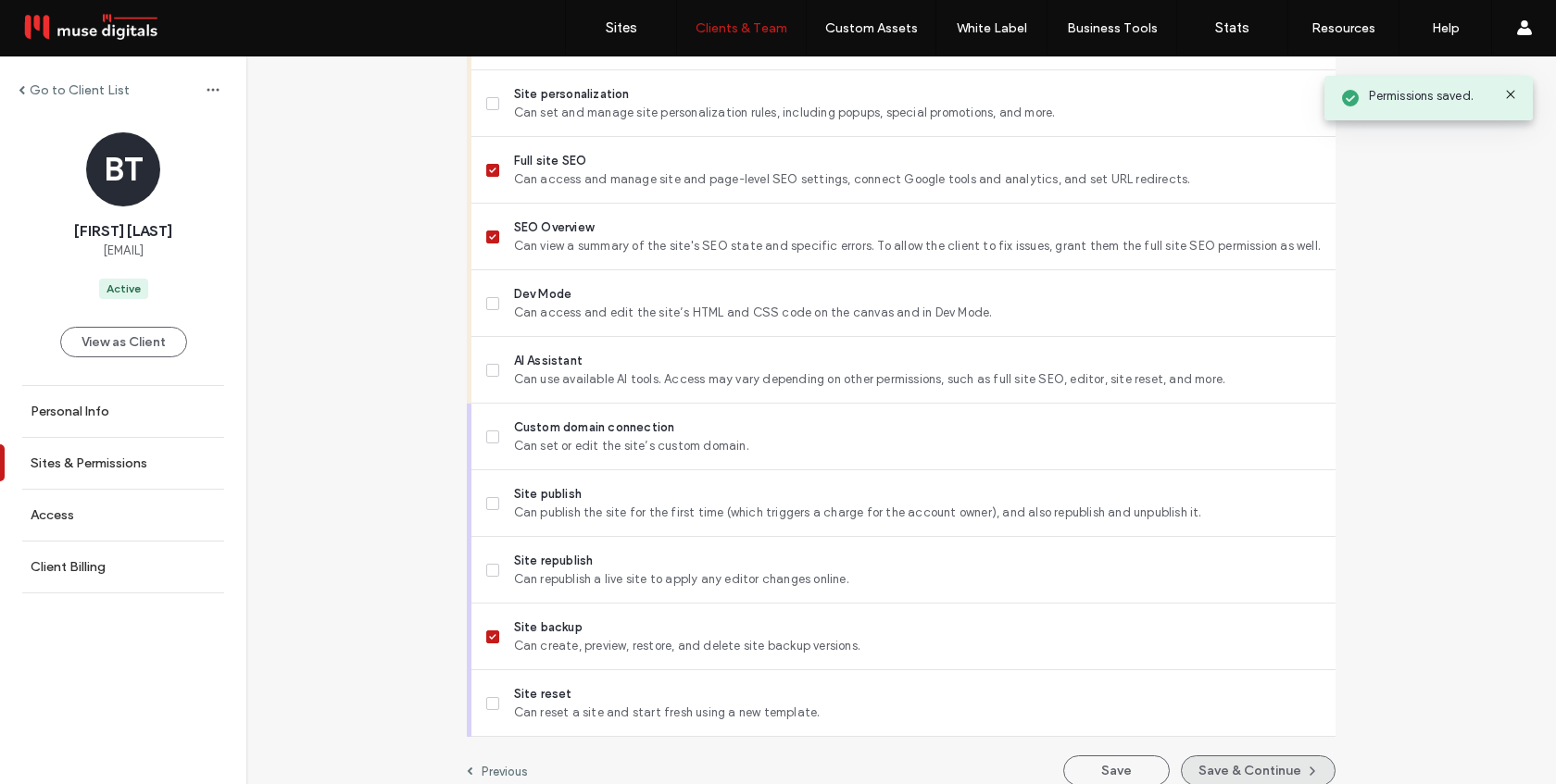 click 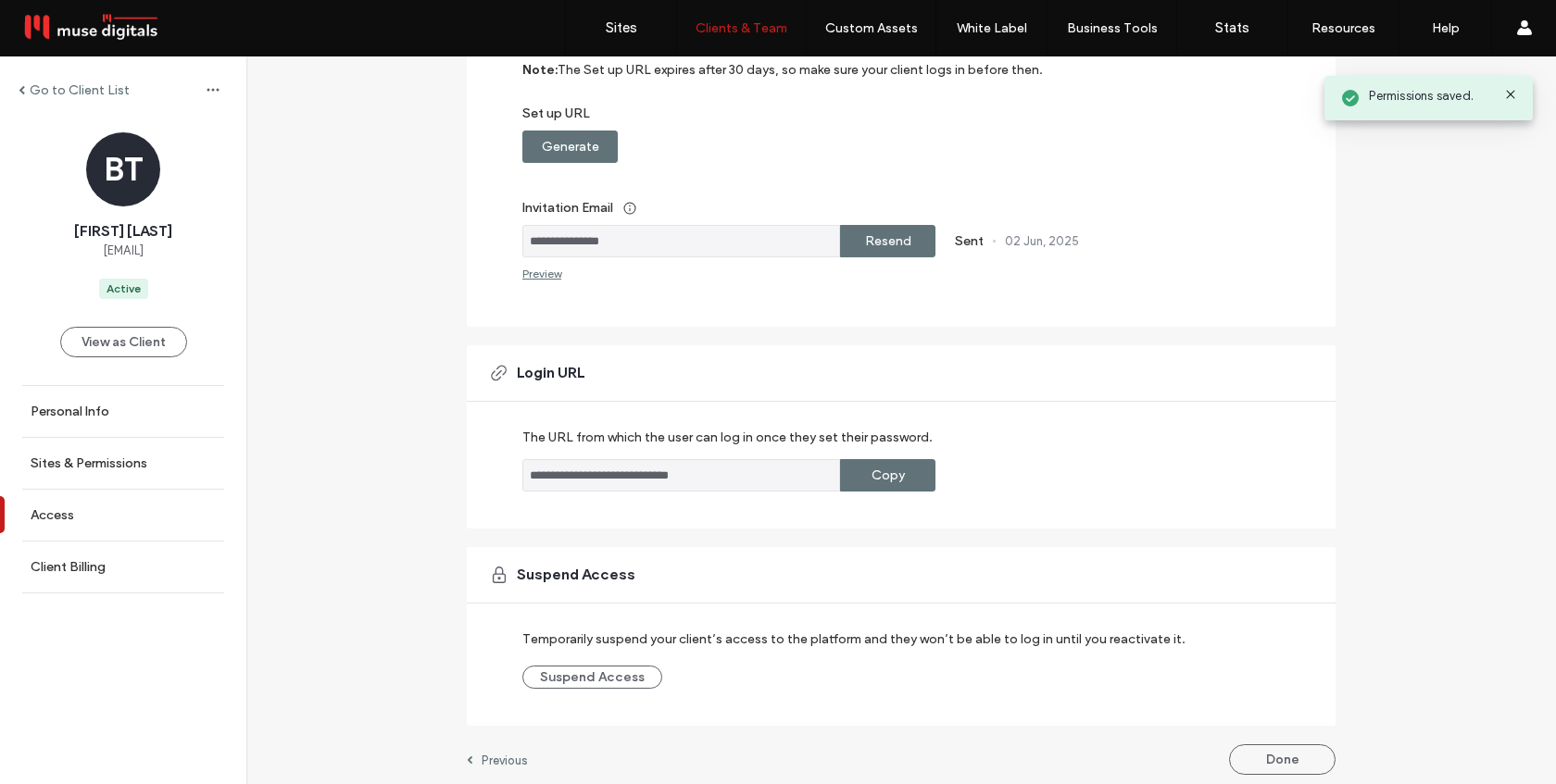 scroll, scrollTop: 275, scrollLeft: 0, axis: vertical 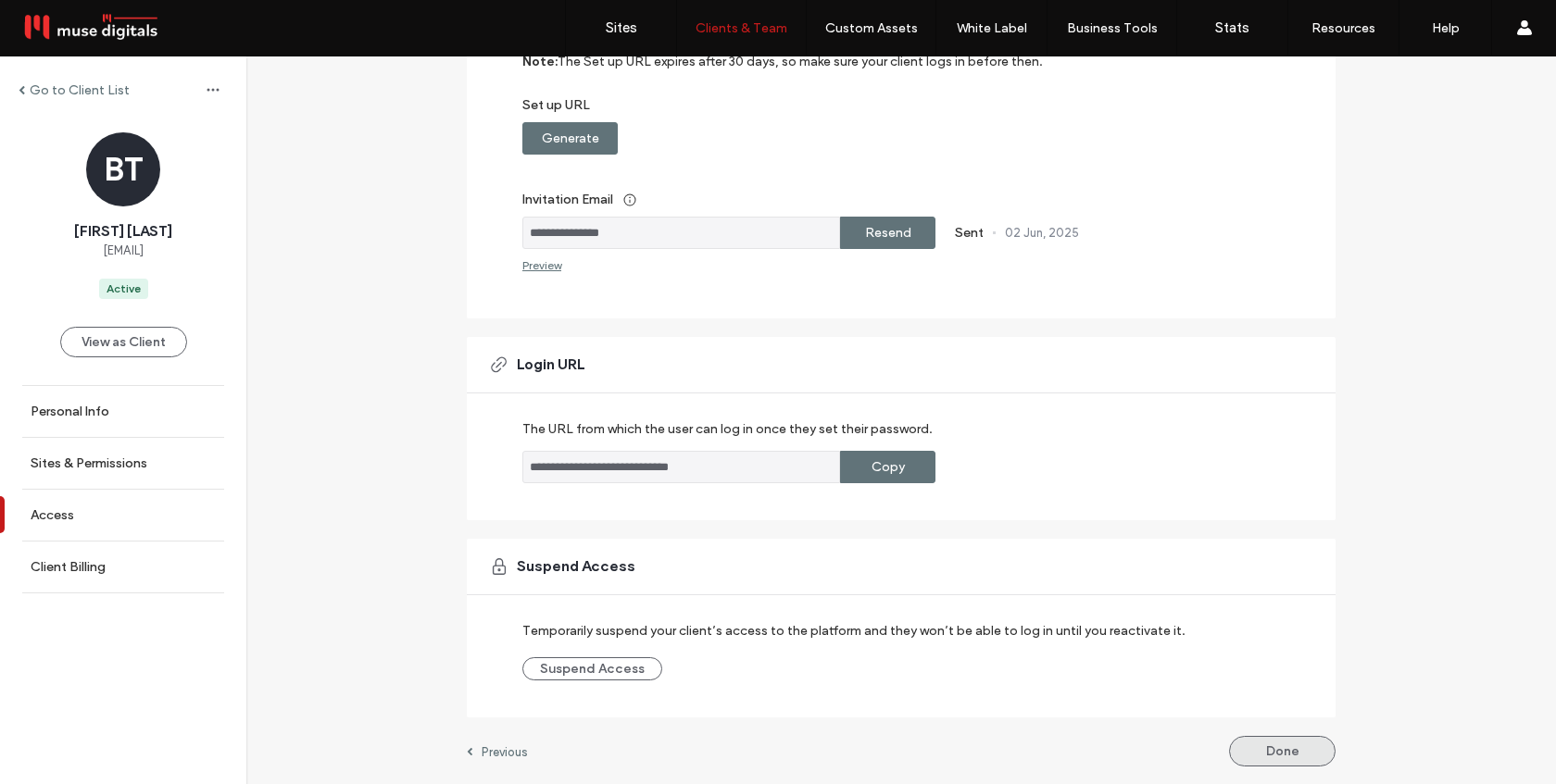 click on "Done" at bounding box center (1282, 751) 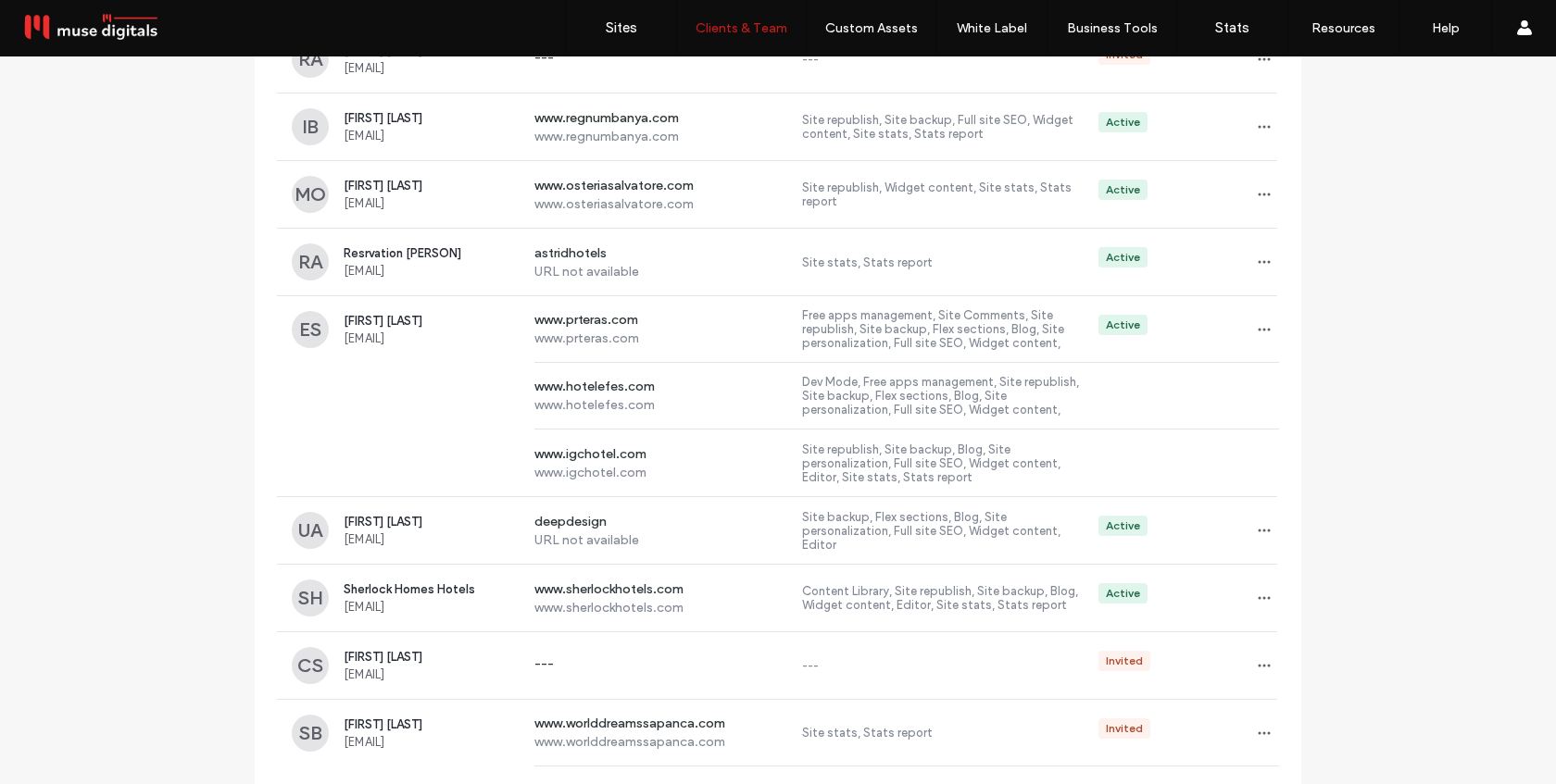 scroll, scrollTop: 2874, scrollLeft: 0, axis: vertical 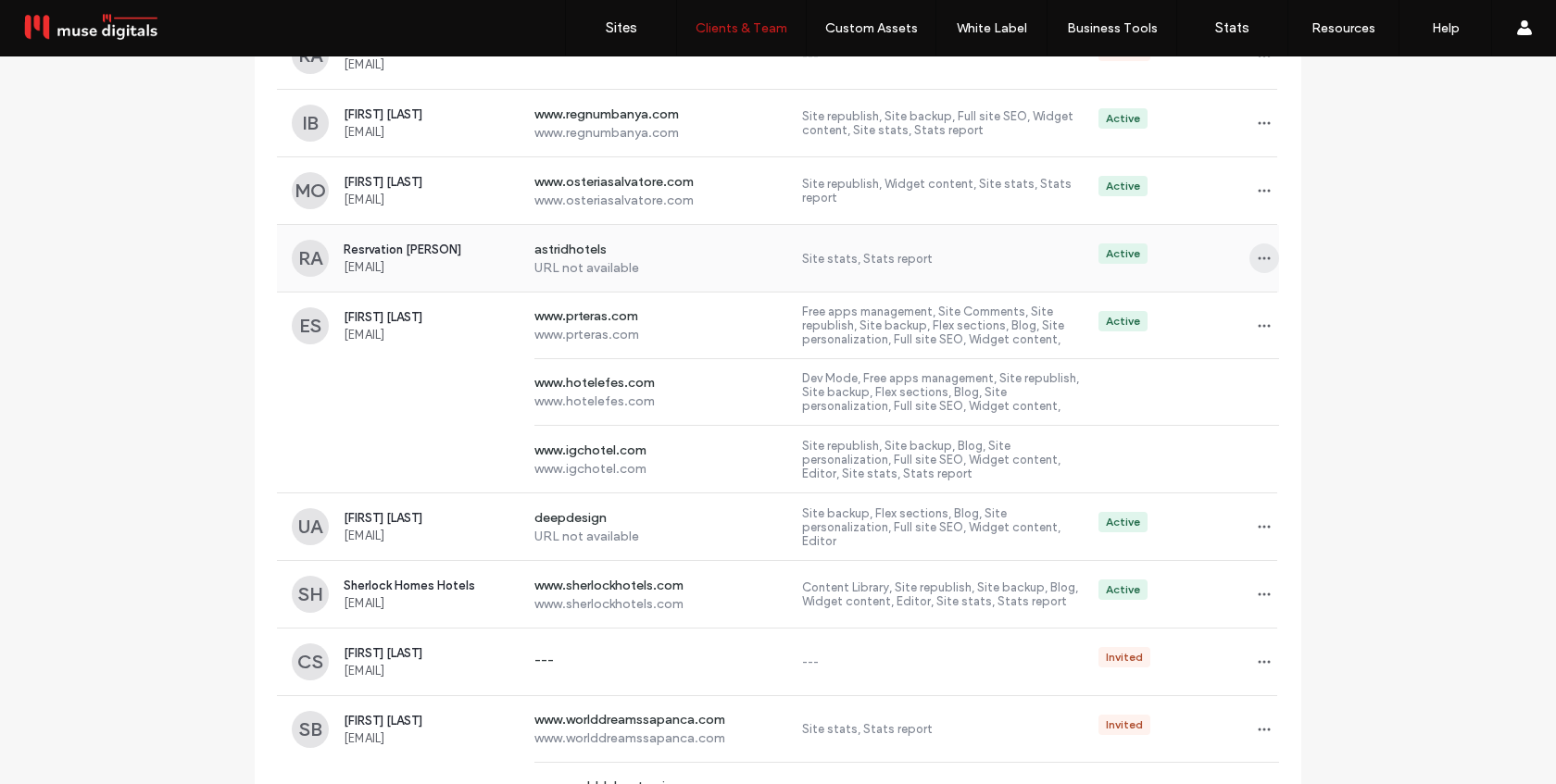 click 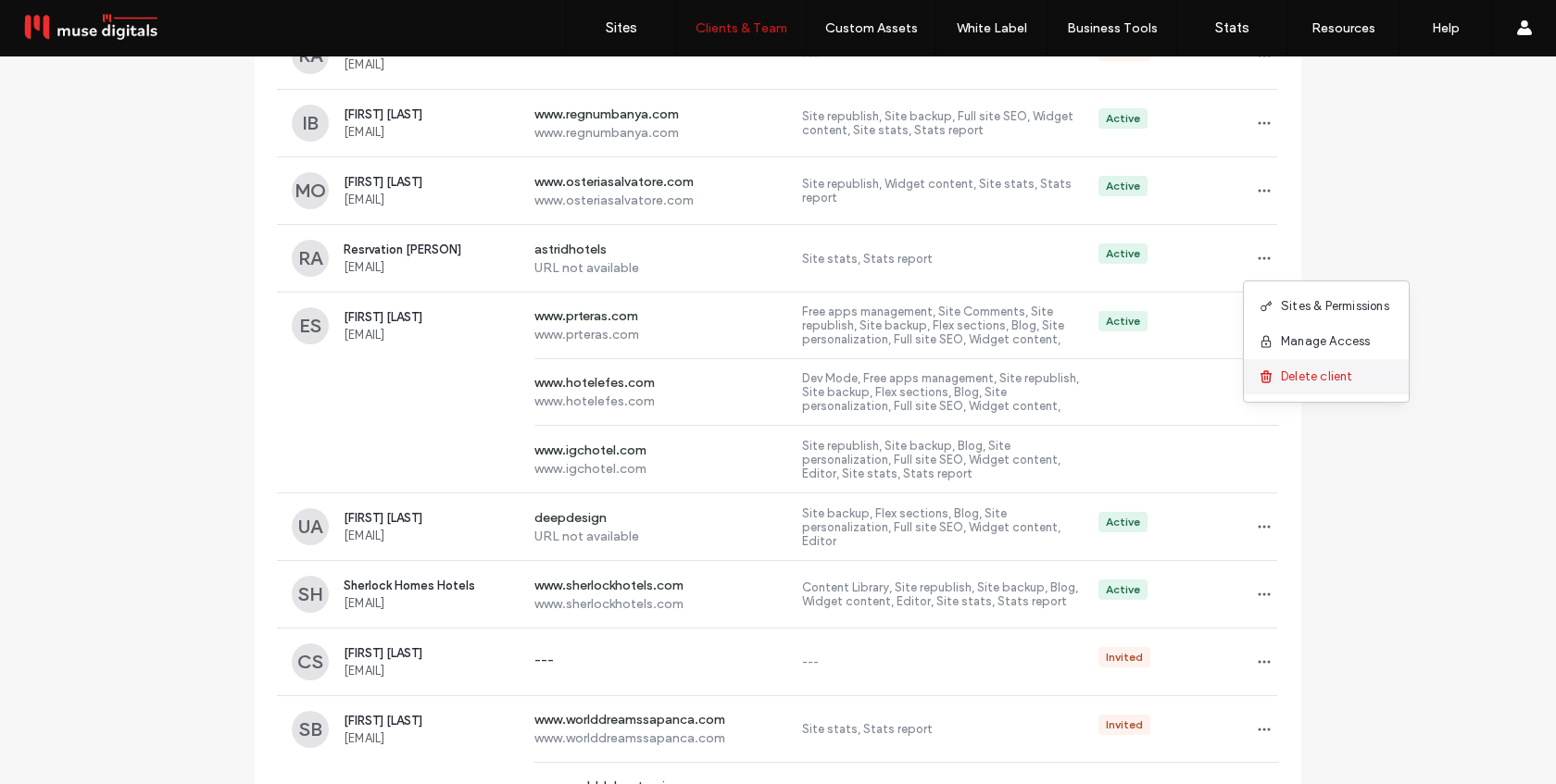 click on "Delete client" at bounding box center [1317, 377] 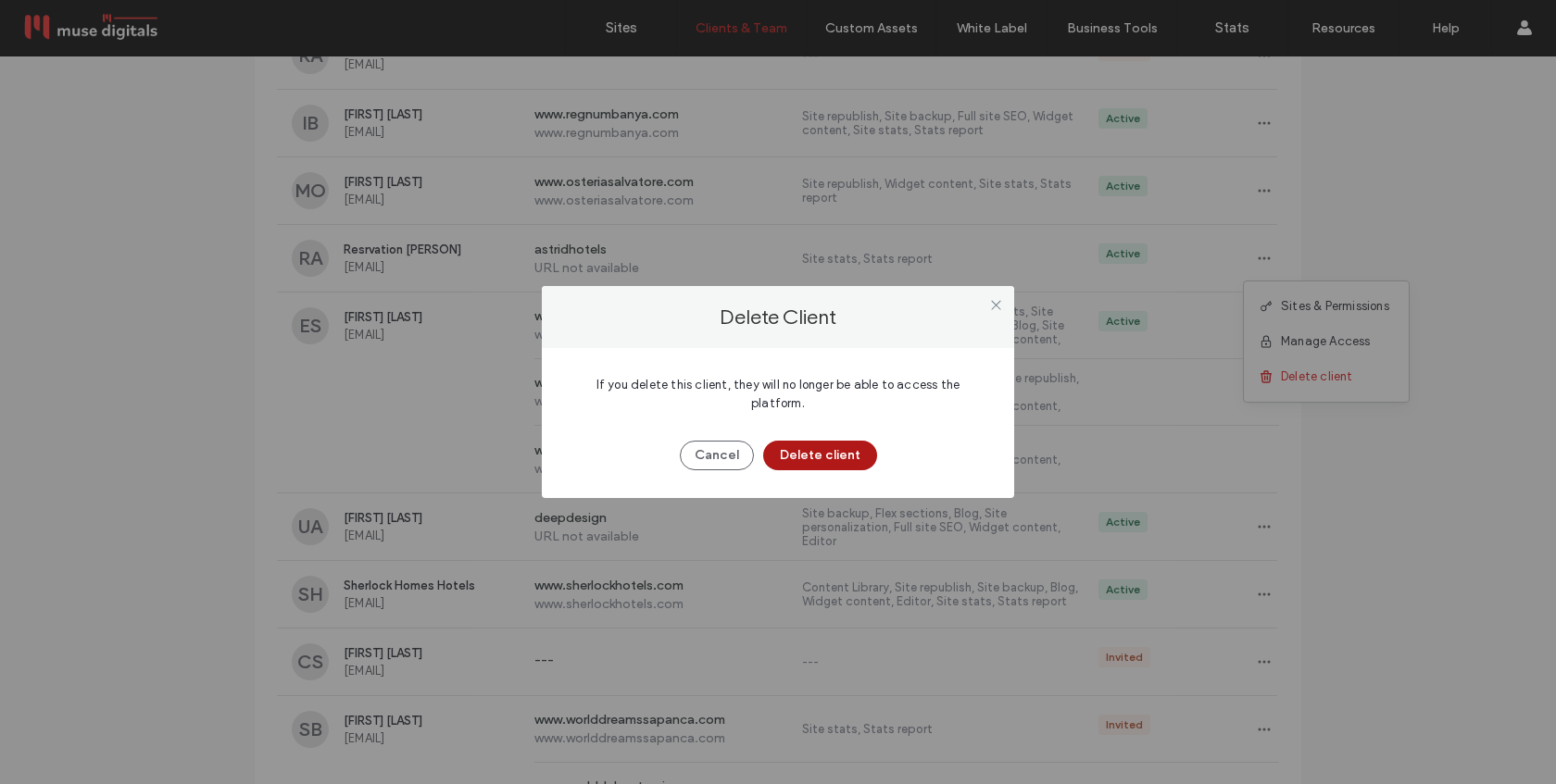 click on "Delete client" at bounding box center [820, 455] 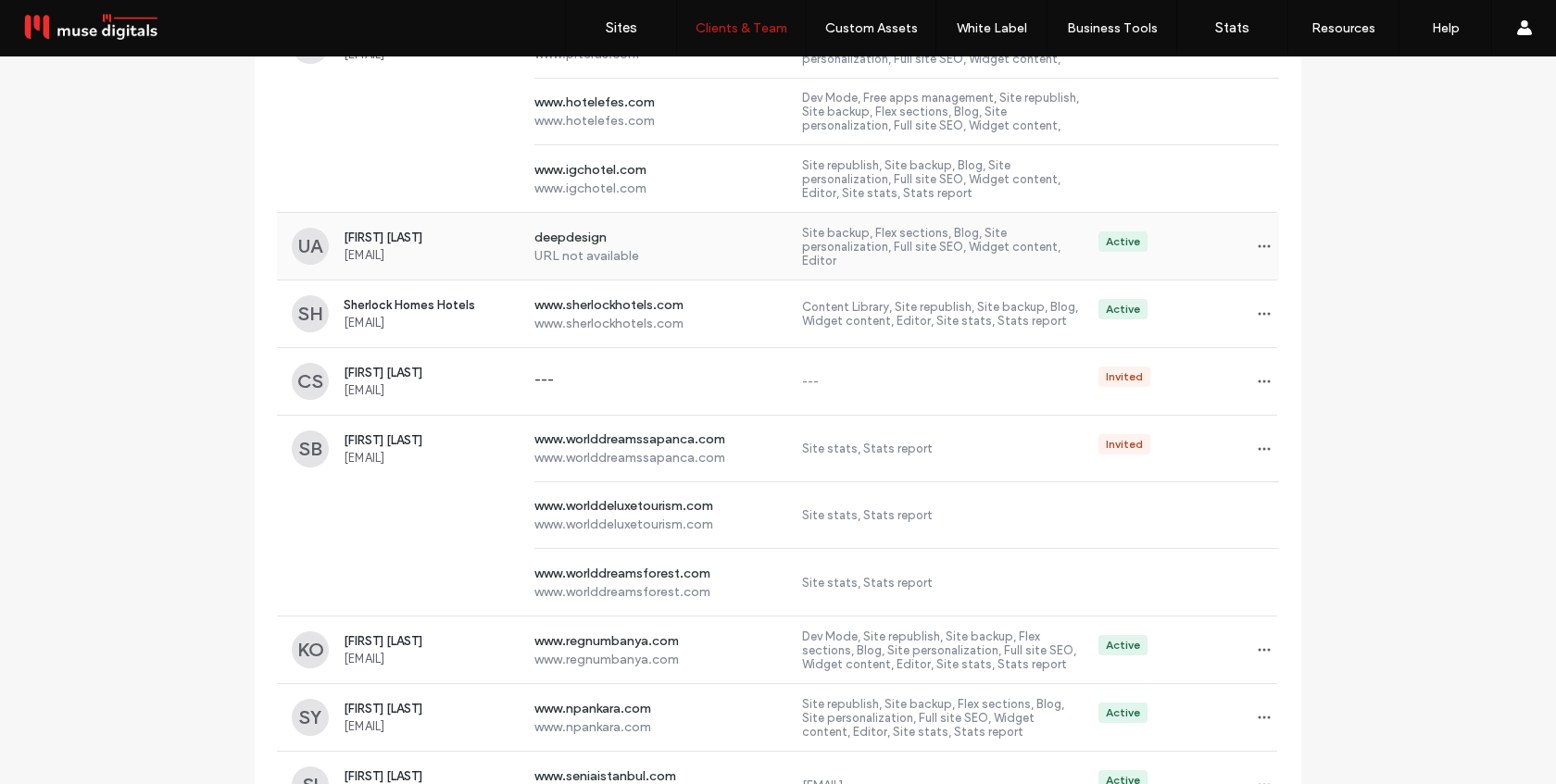 scroll, scrollTop: 3099, scrollLeft: 0, axis: vertical 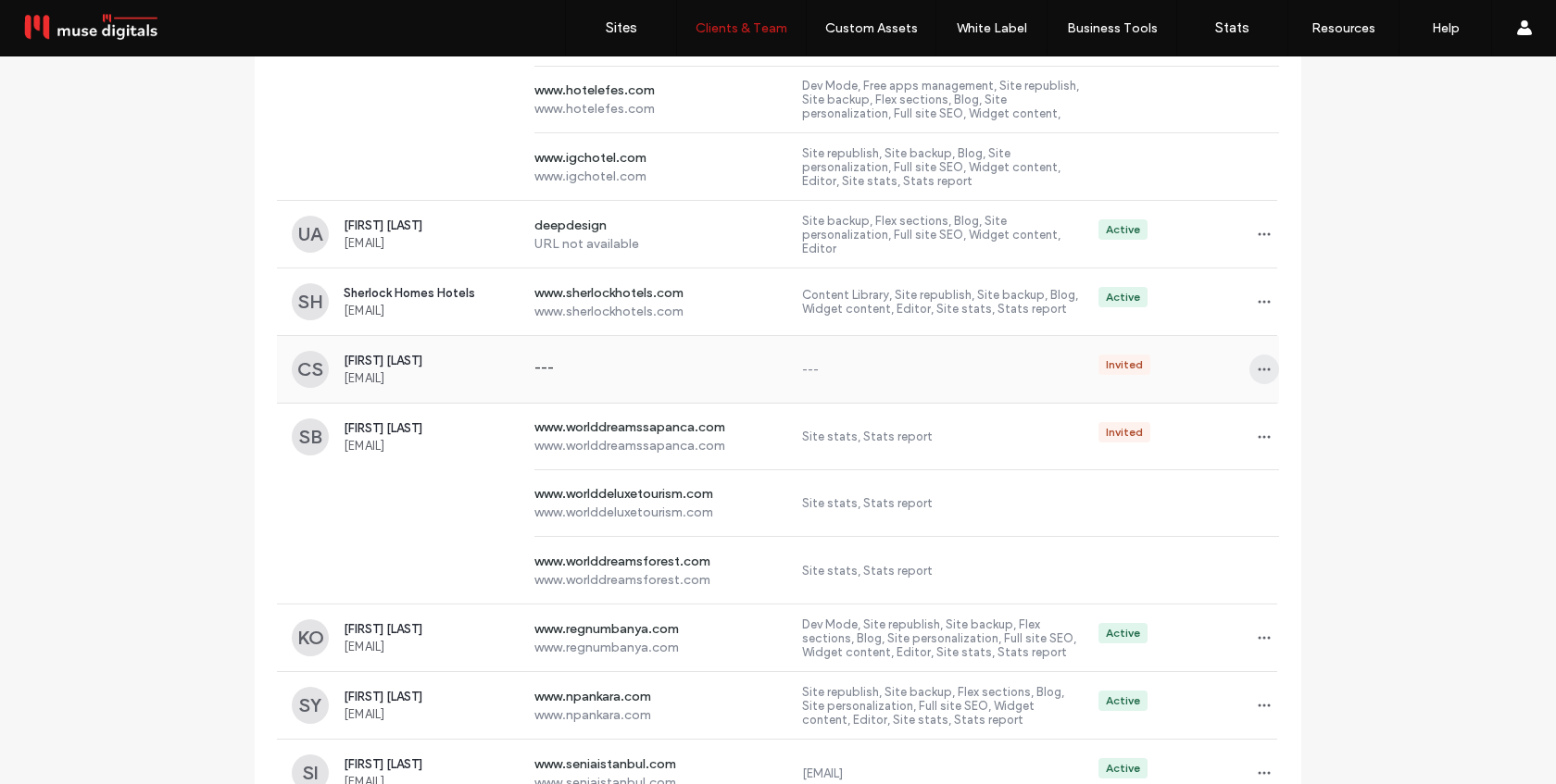 click 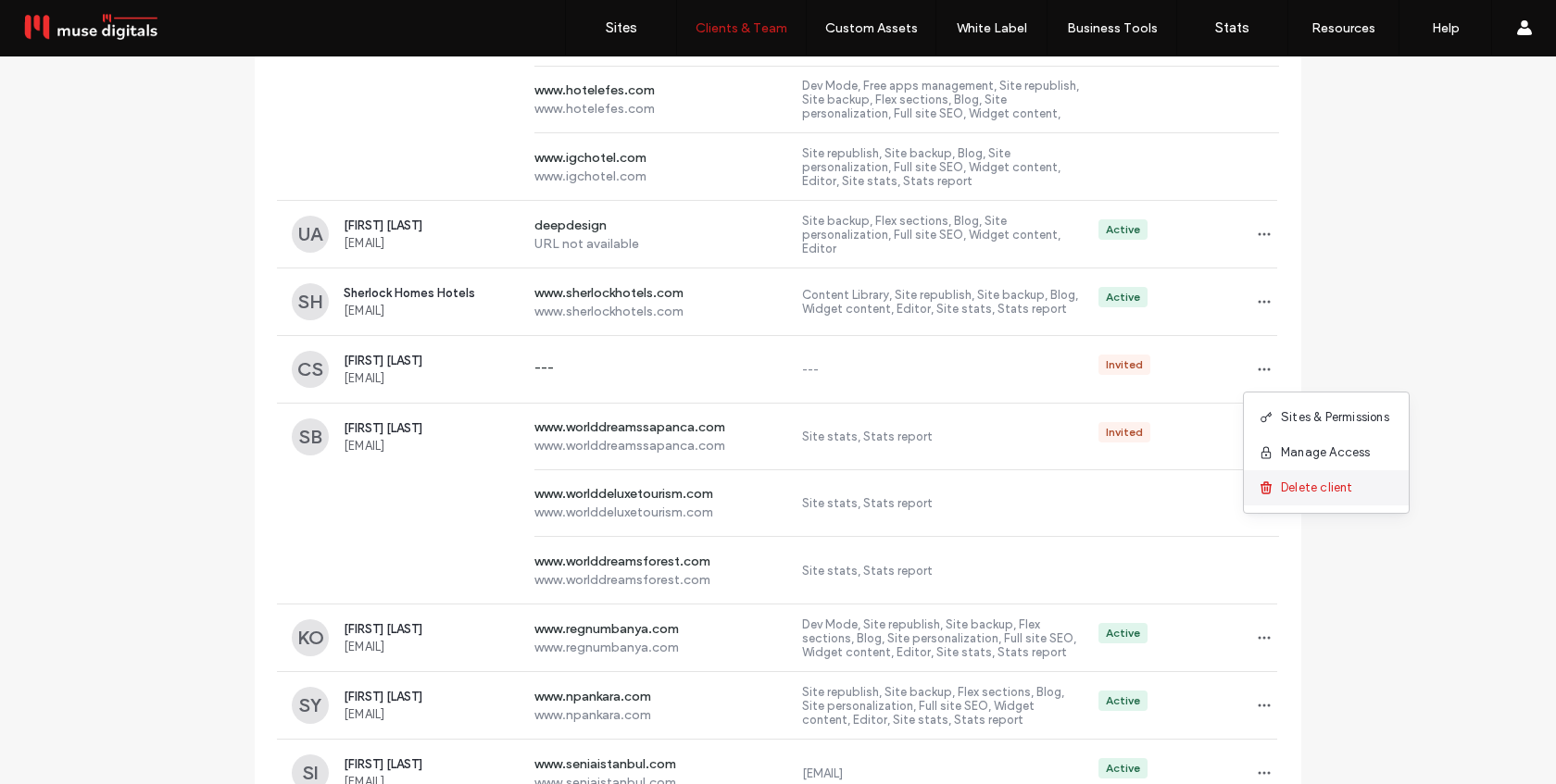 click on "Delete client" at bounding box center (1317, 488) 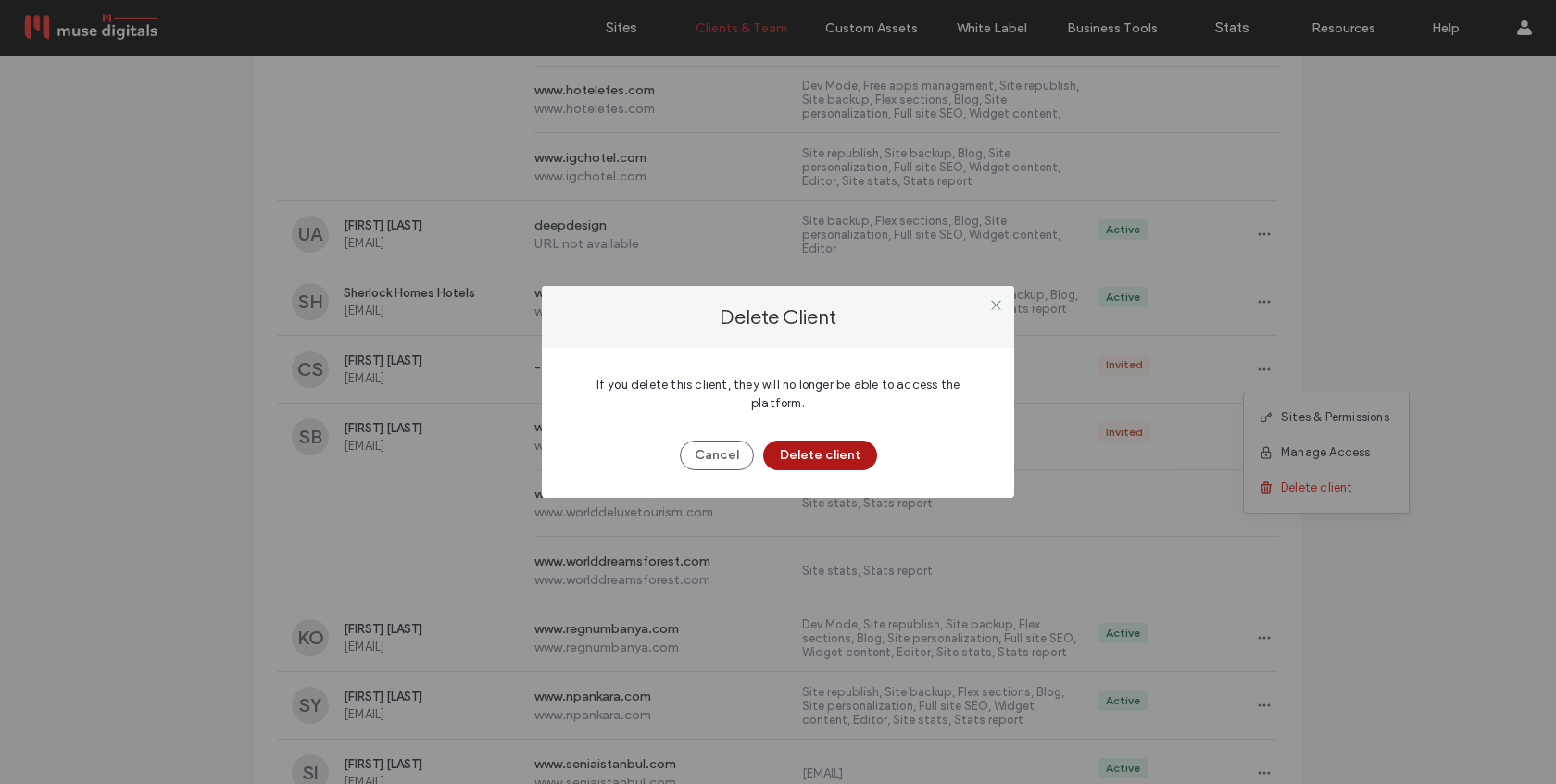 click on "Delete client" at bounding box center (820, 455) 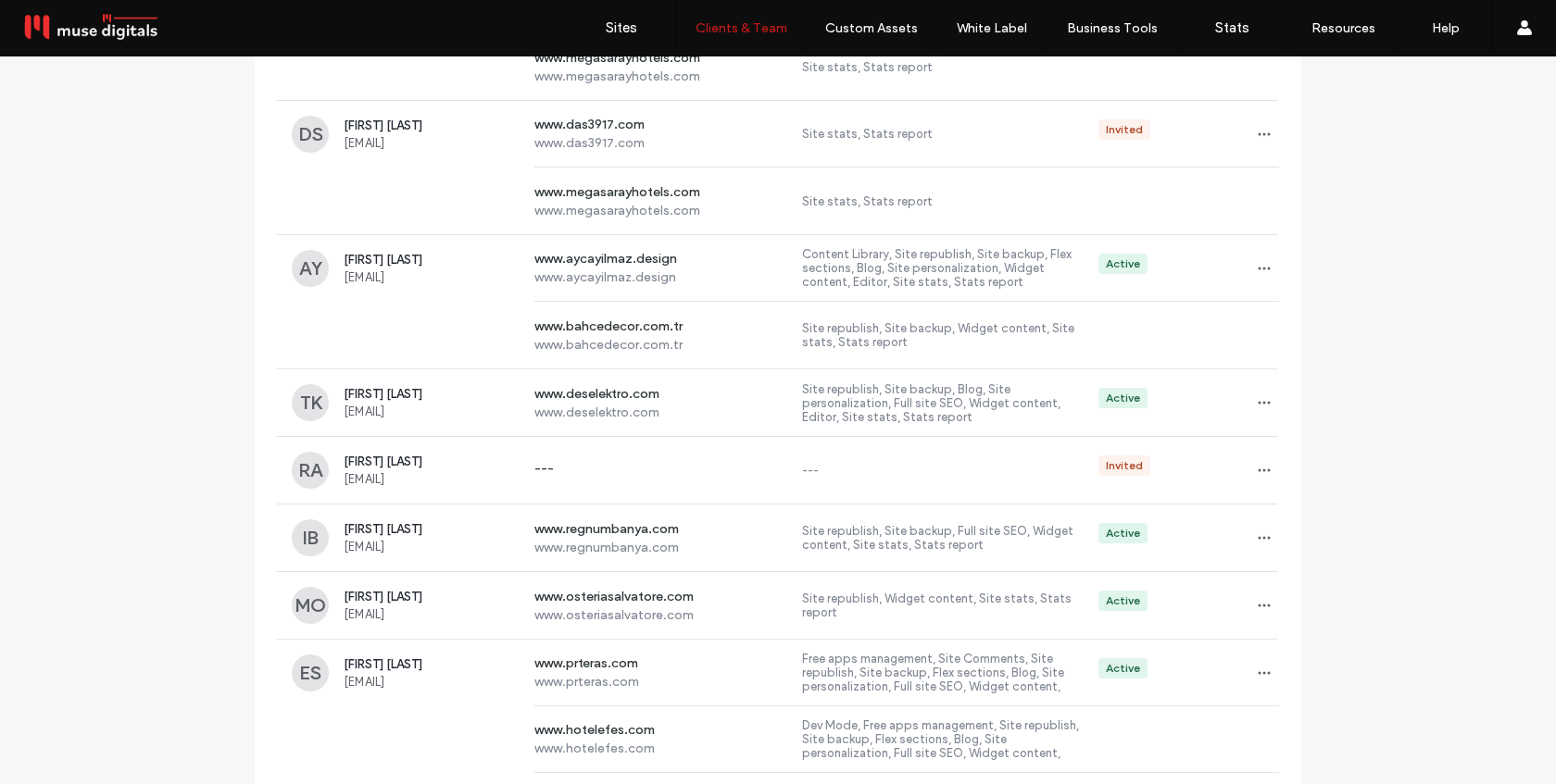 scroll, scrollTop: 2446, scrollLeft: 0, axis: vertical 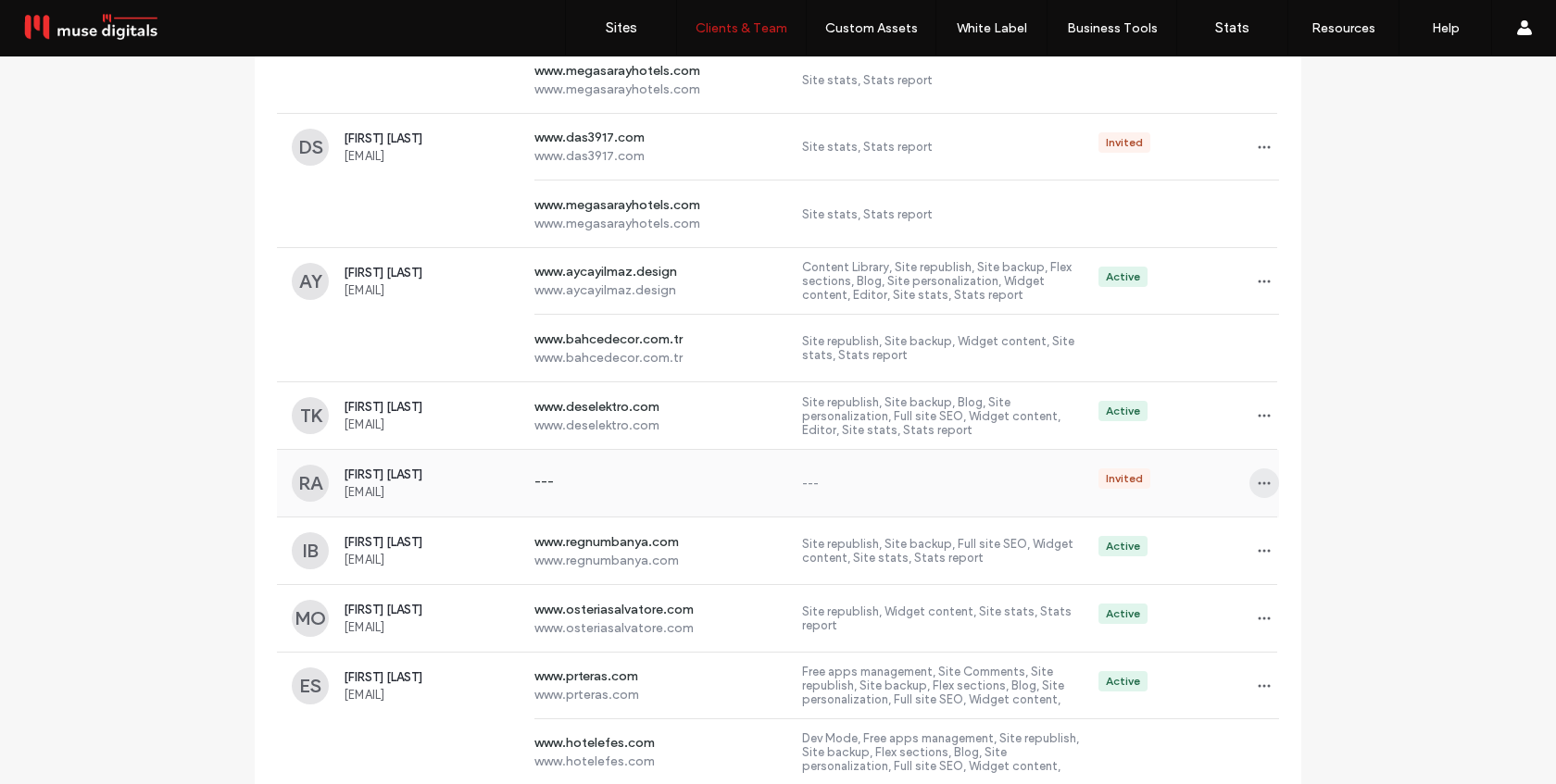 click at bounding box center (1264, 483) 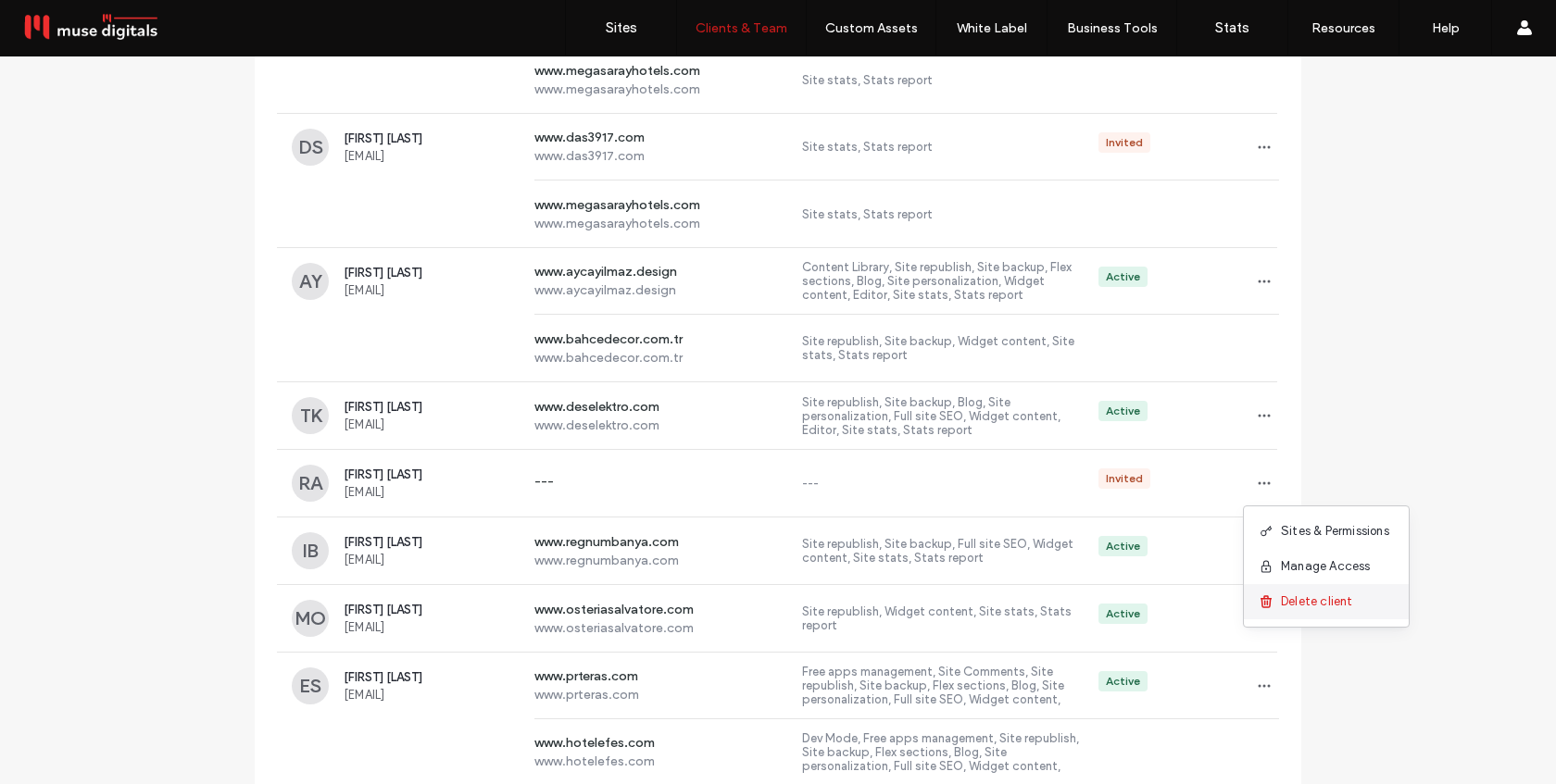 click on "Delete client" at bounding box center (1317, 602) 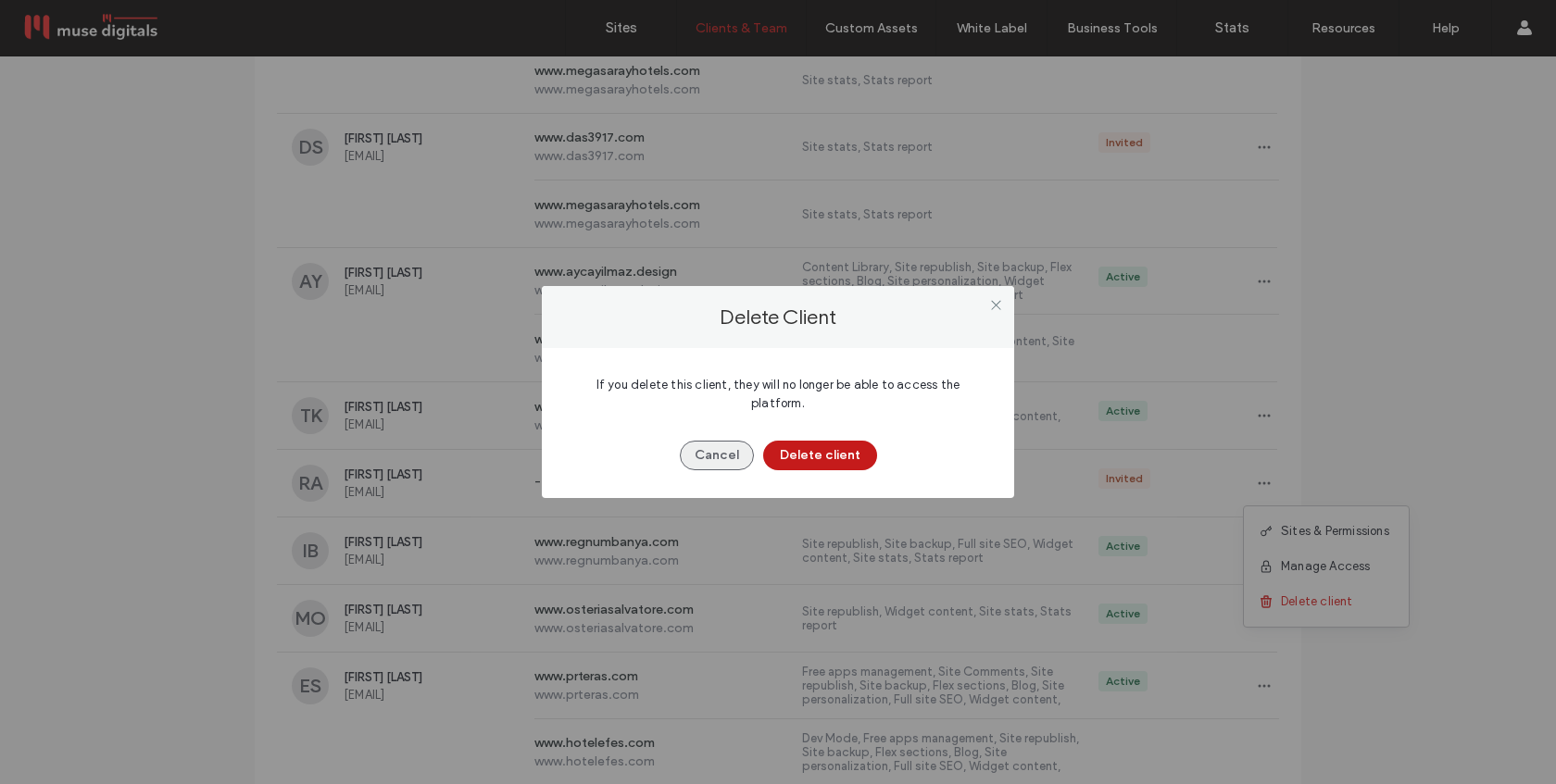 click on "Cancel" at bounding box center [717, 455] 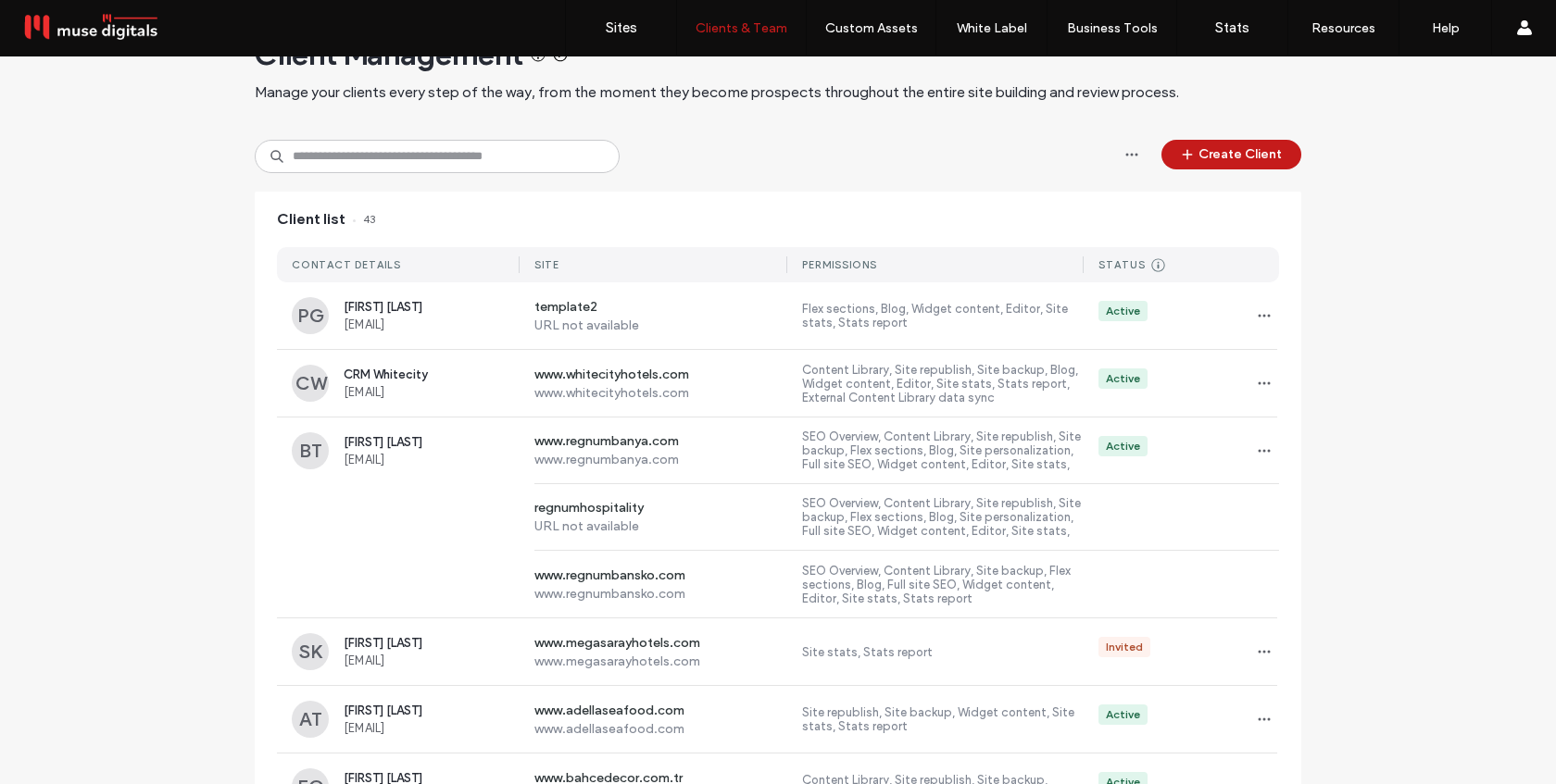 scroll, scrollTop: 0, scrollLeft: 0, axis: both 